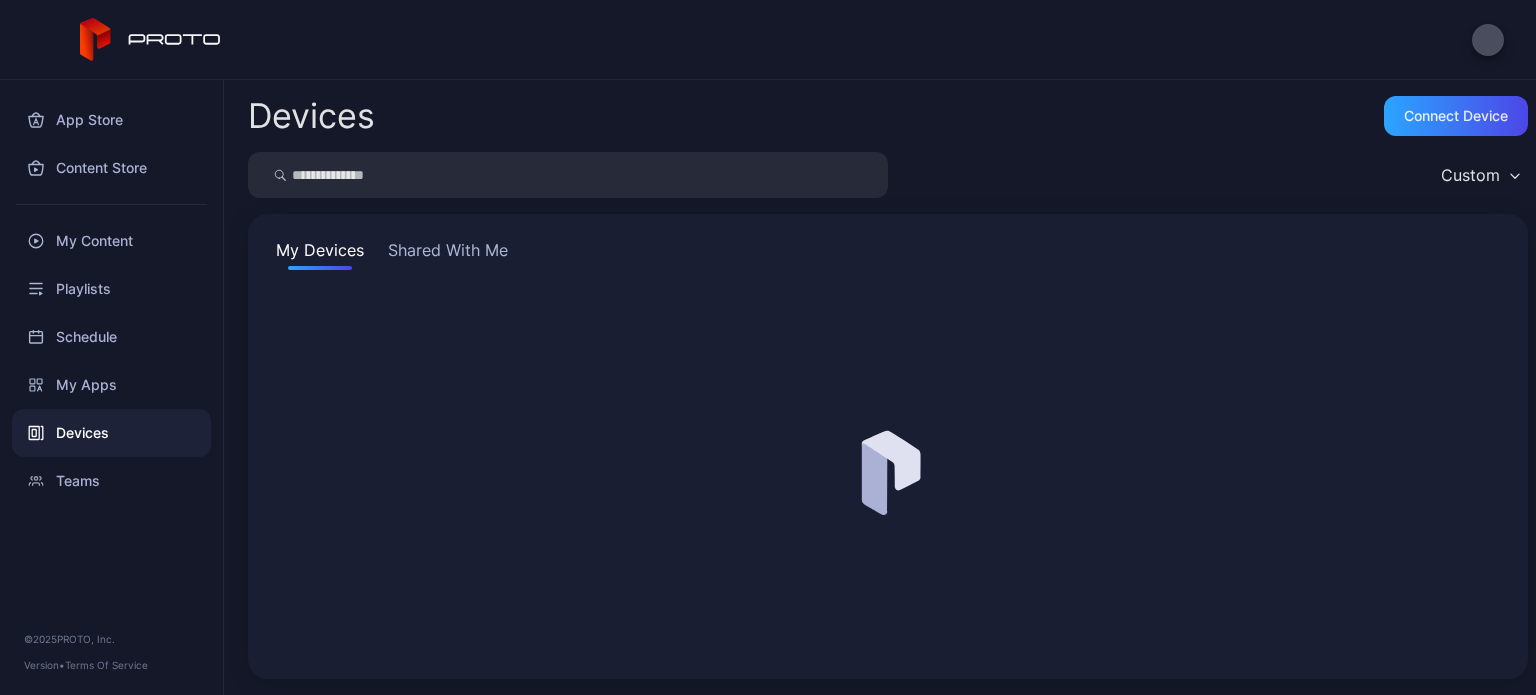 scroll, scrollTop: 0, scrollLeft: 0, axis: both 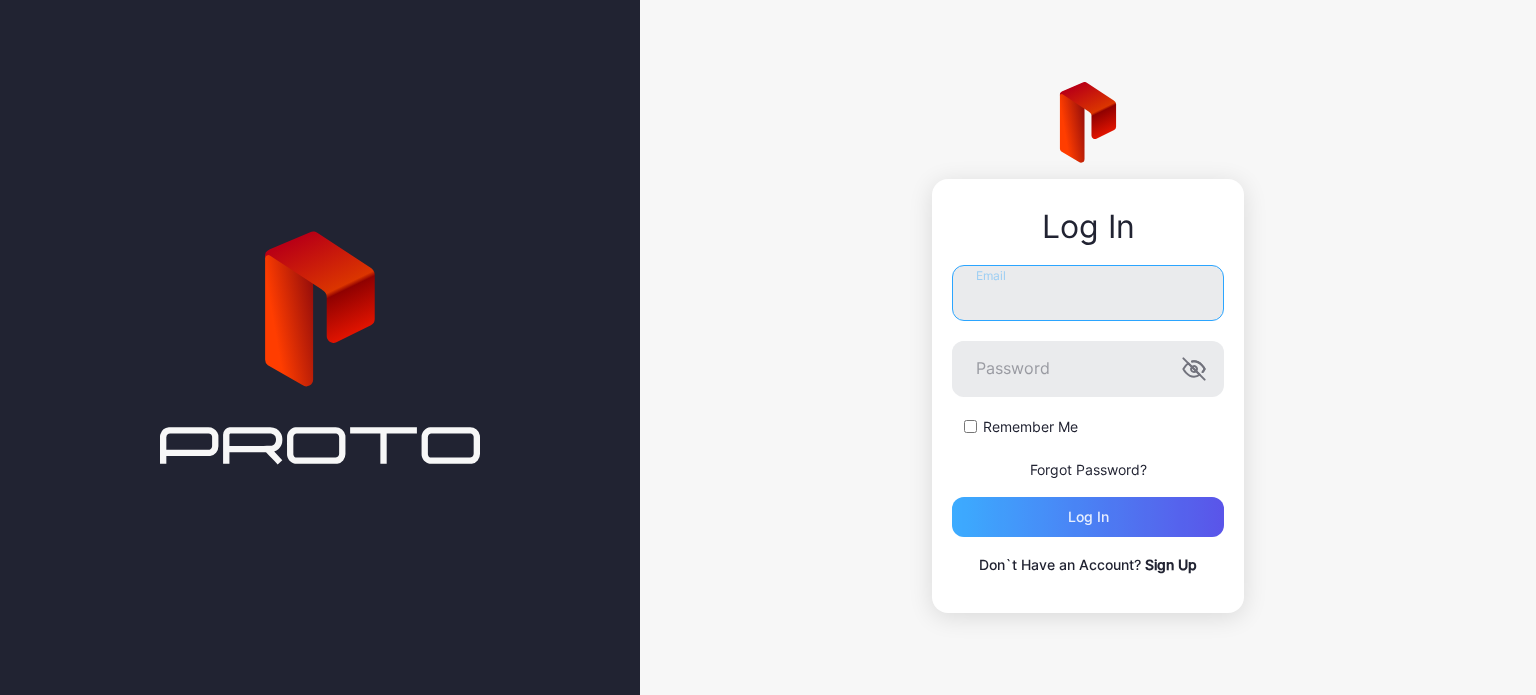 type on "**********" 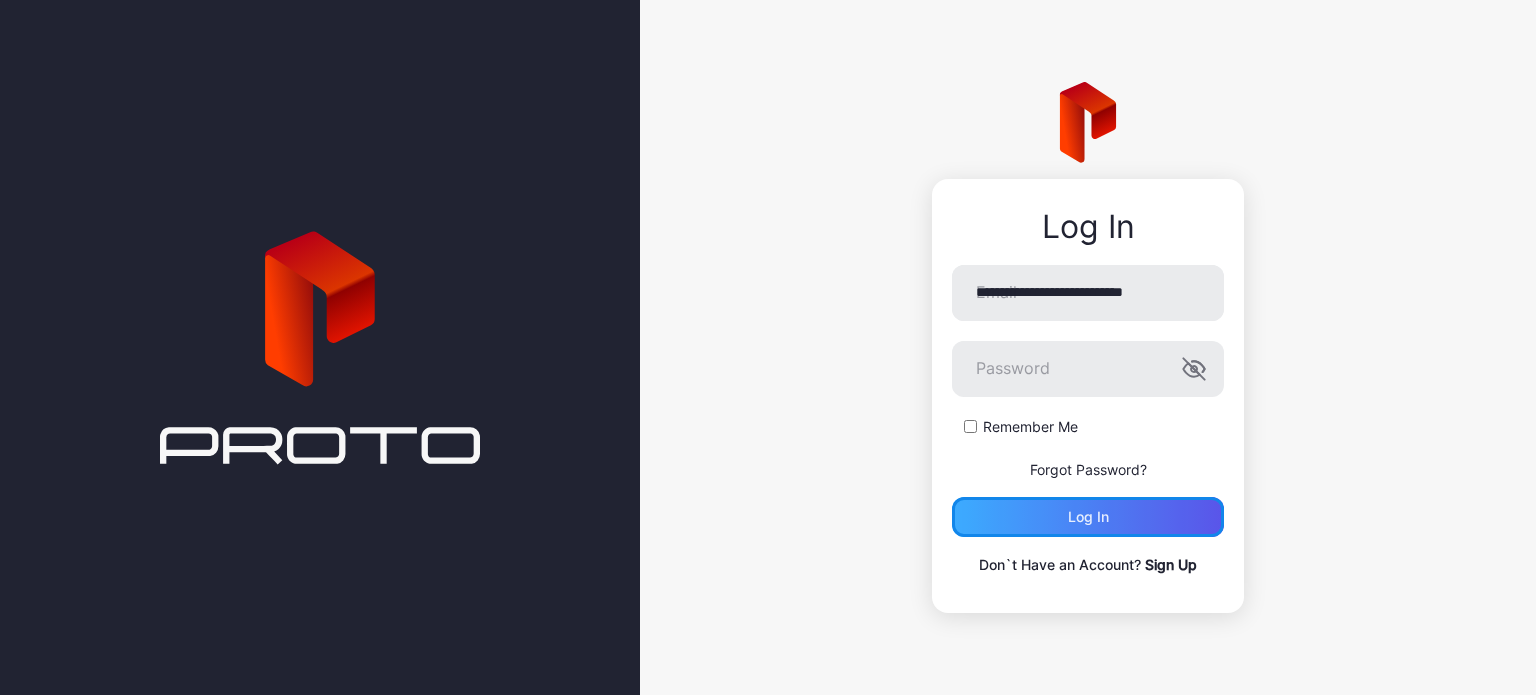 click on "Log in" at bounding box center [1088, 517] 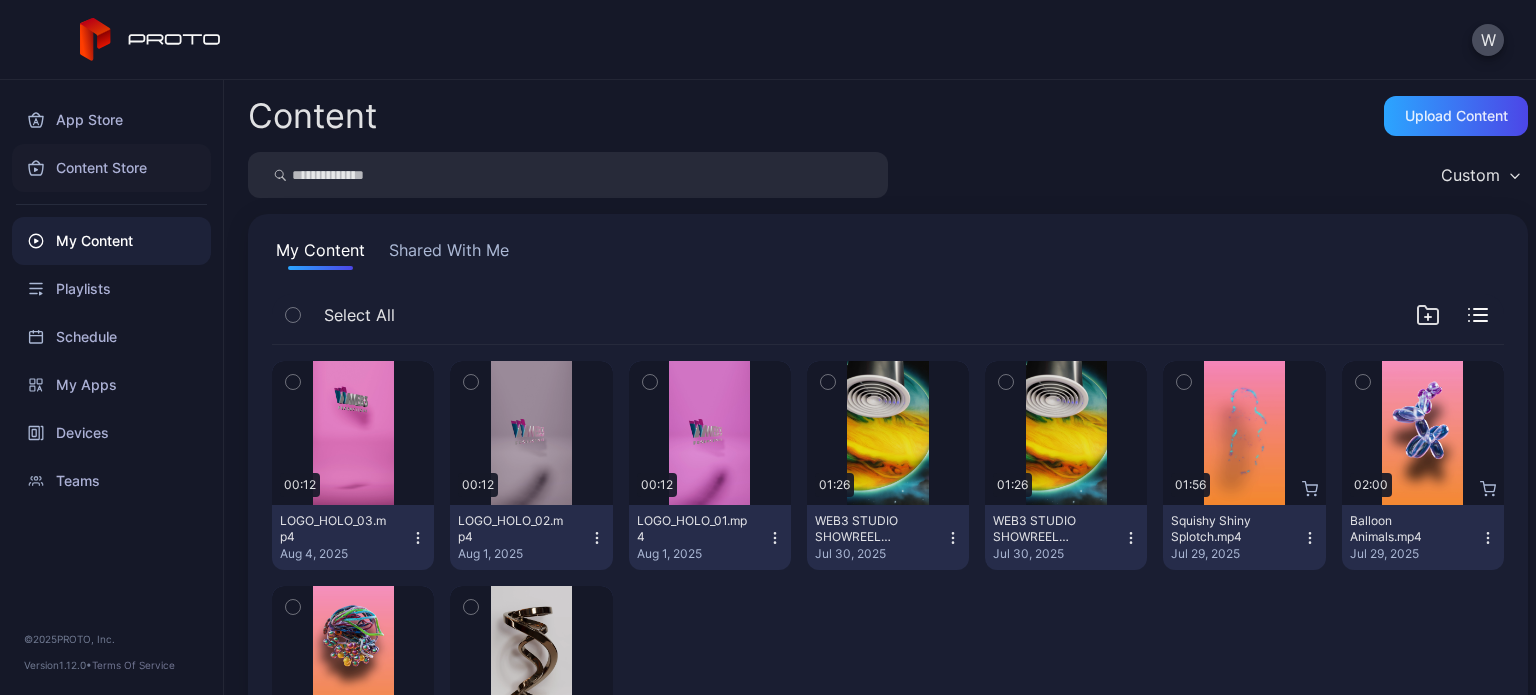 click on "Content Store" at bounding box center (111, 168) 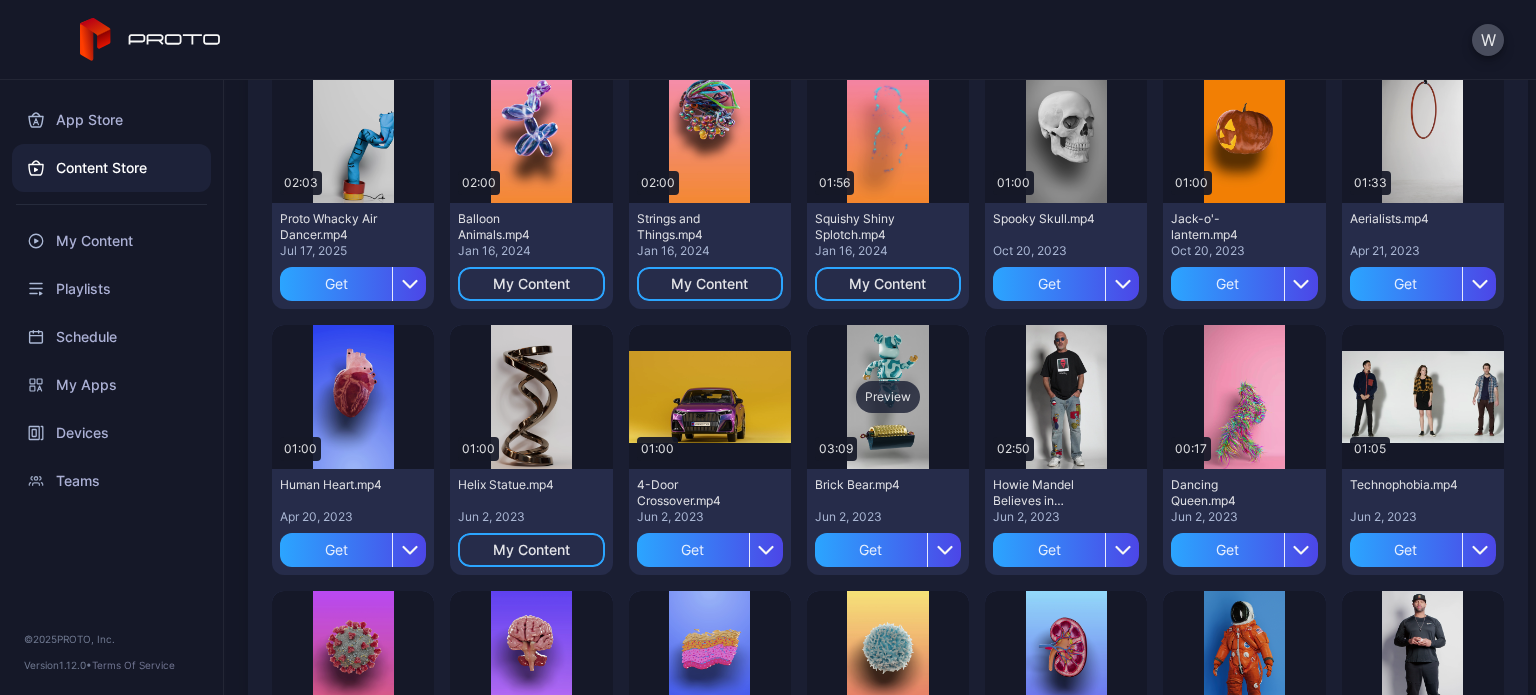 scroll, scrollTop: 0, scrollLeft: 0, axis: both 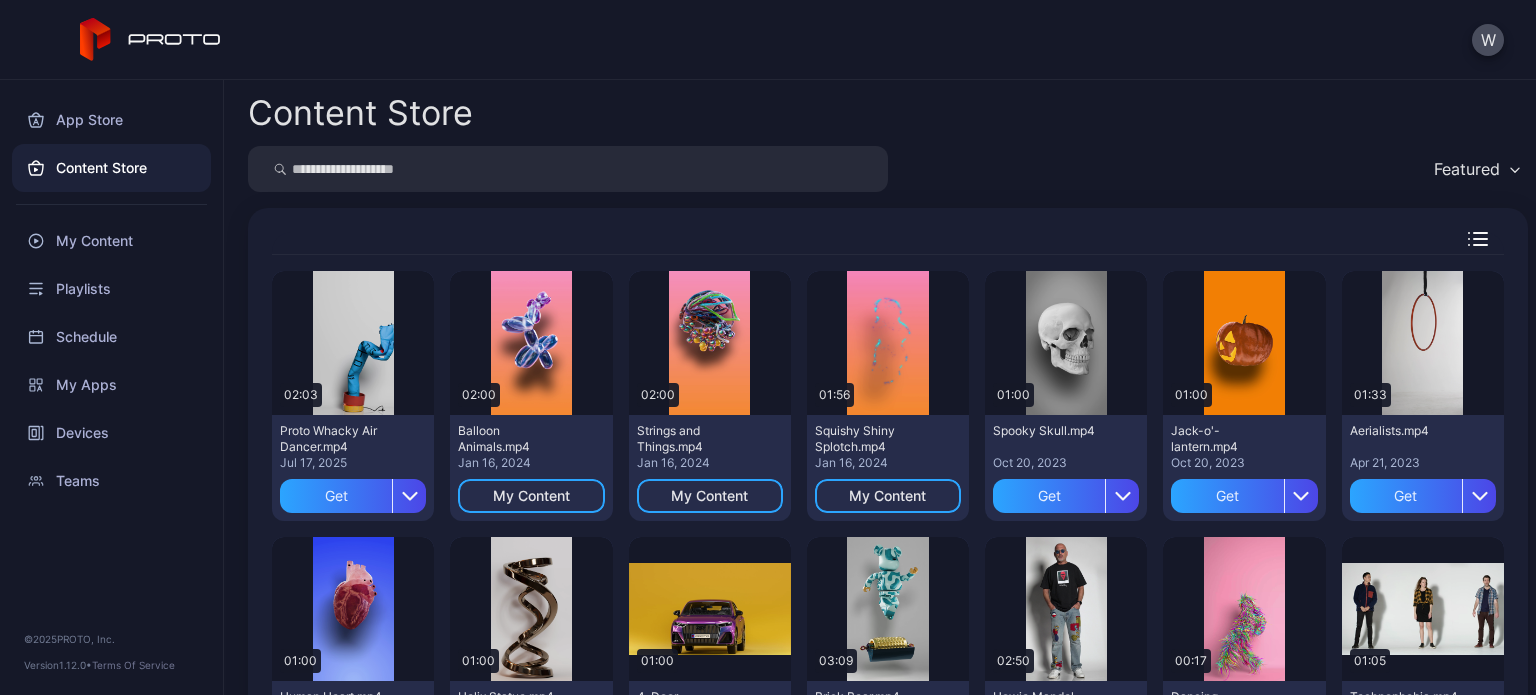 click on "Featured" at bounding box center [1467, 169] 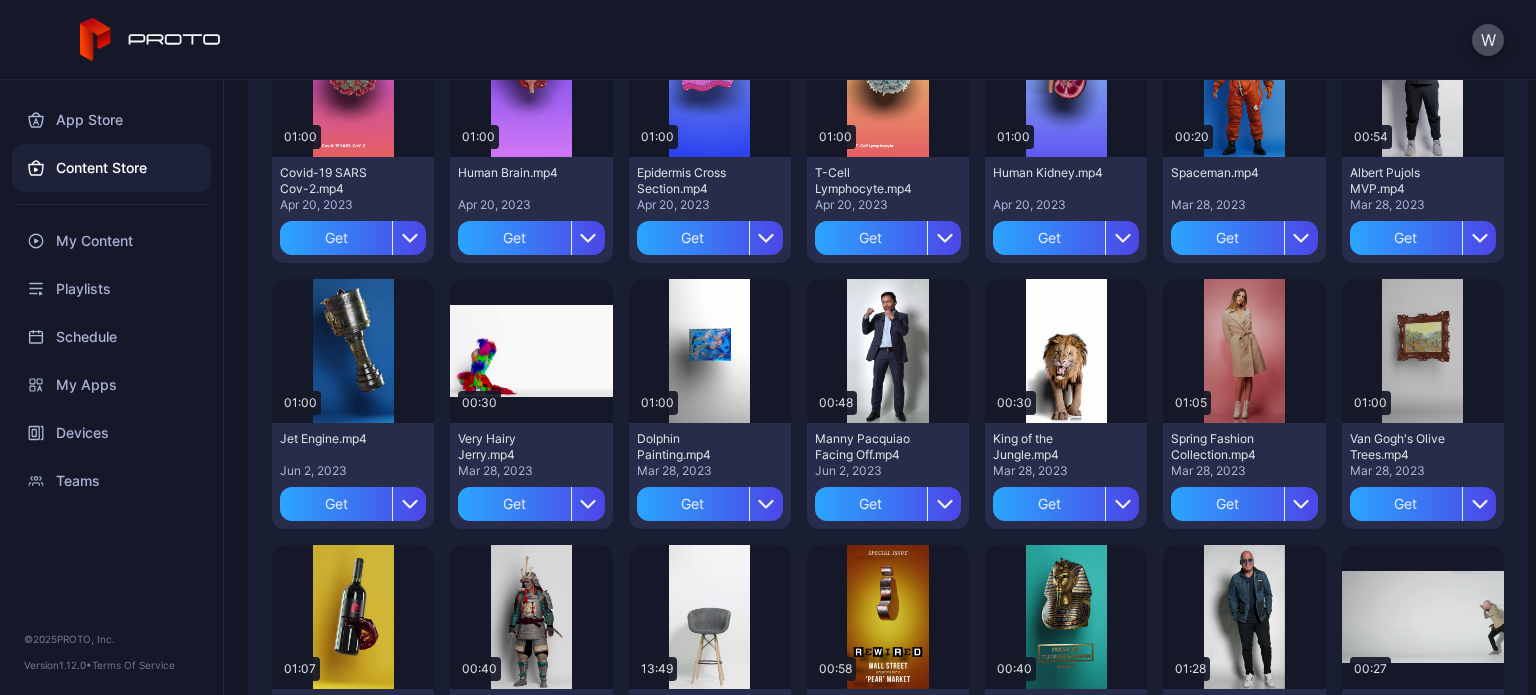 scroll, scrollTop: 800, scrollLeft: 0, axis: vertical 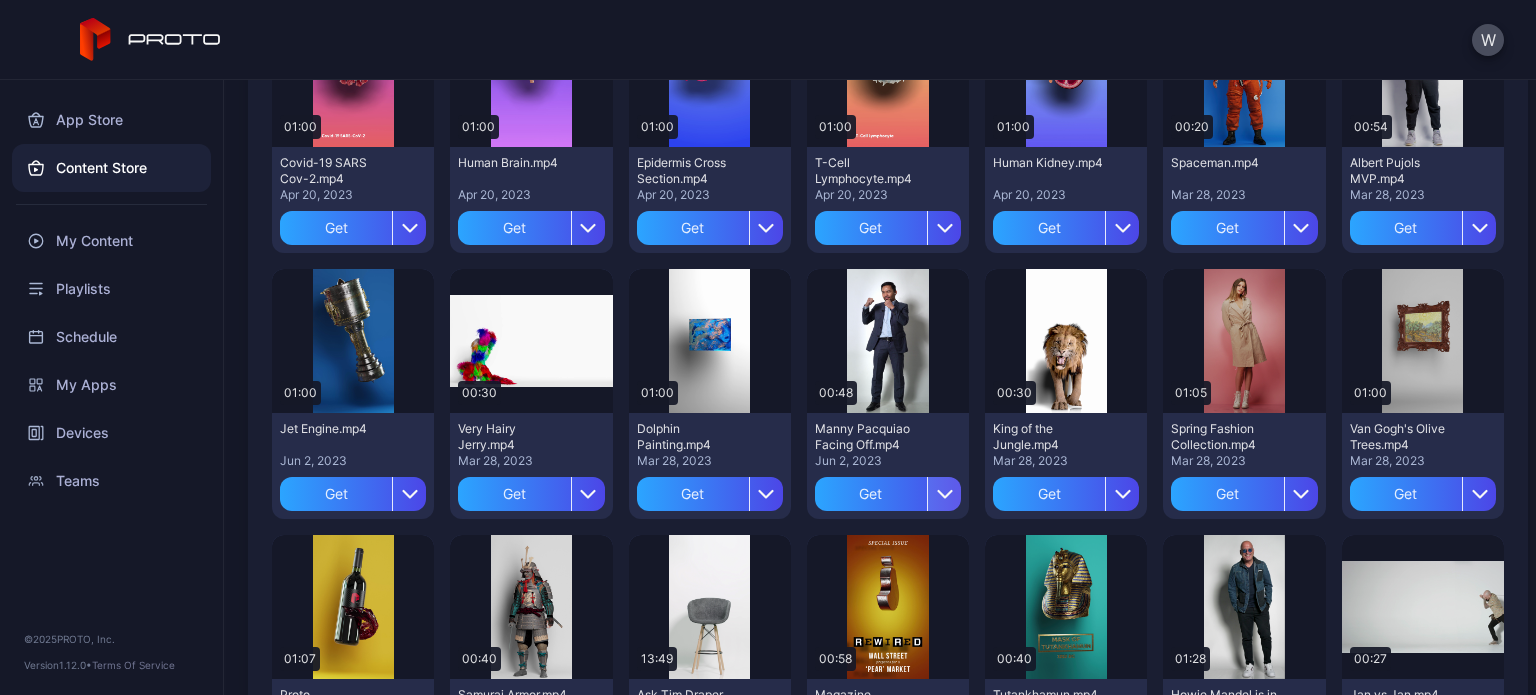 click 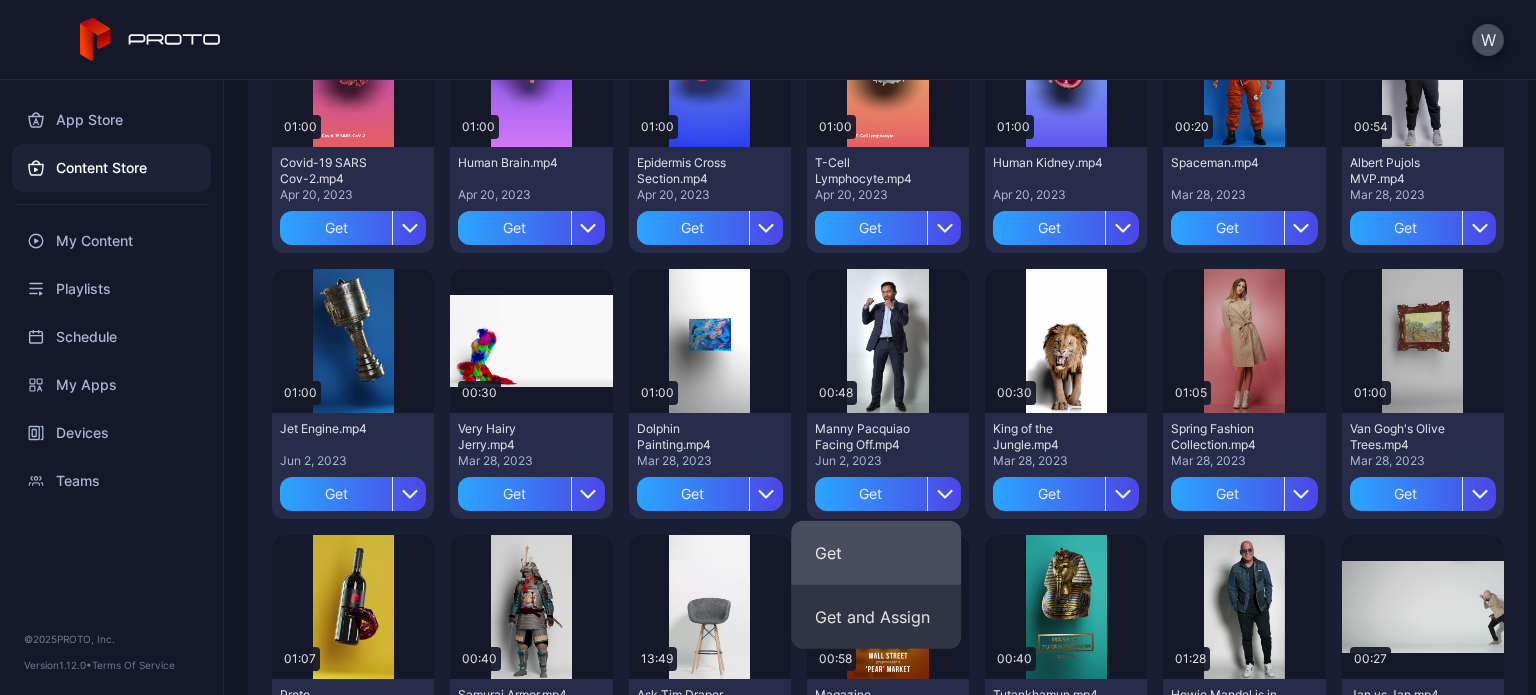 click on "Get" at bounding box center [876, 553] 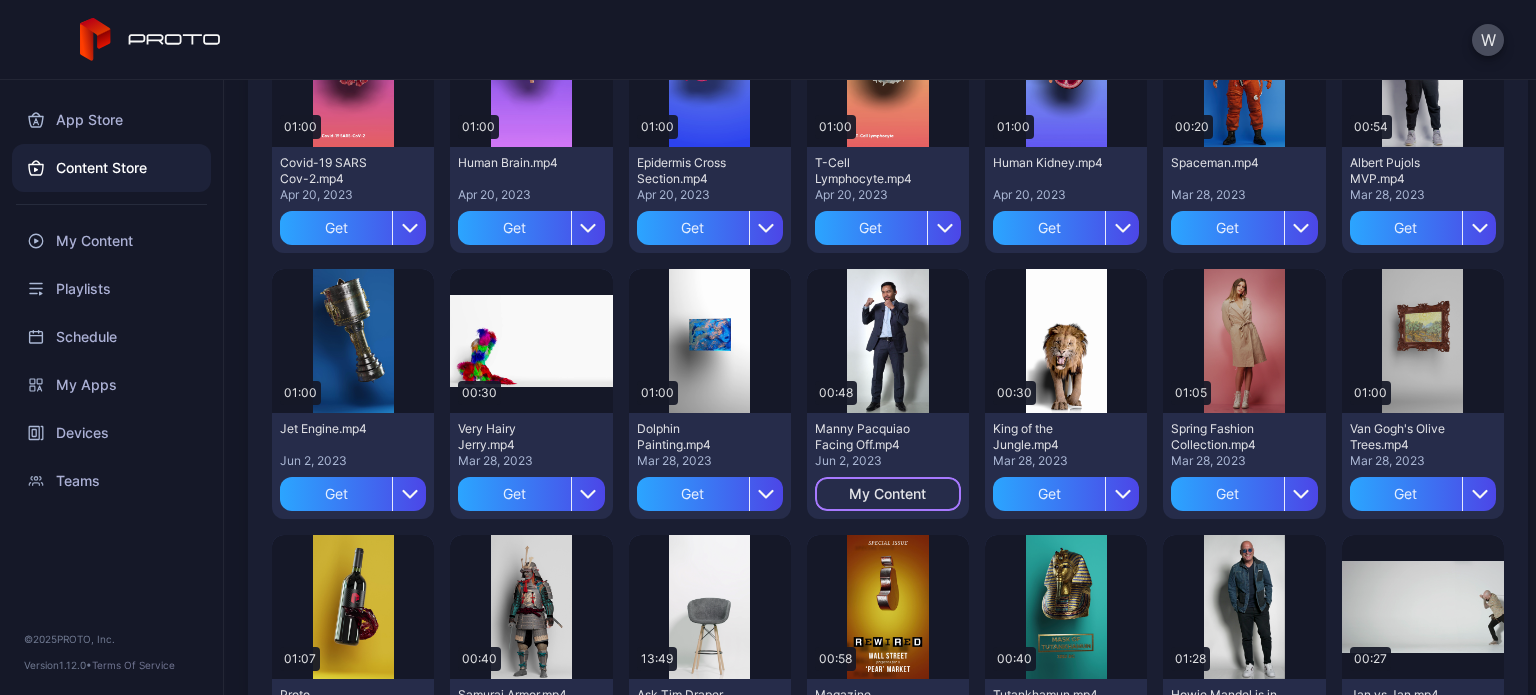 click on "My Content" at bounding box center (887, 494) 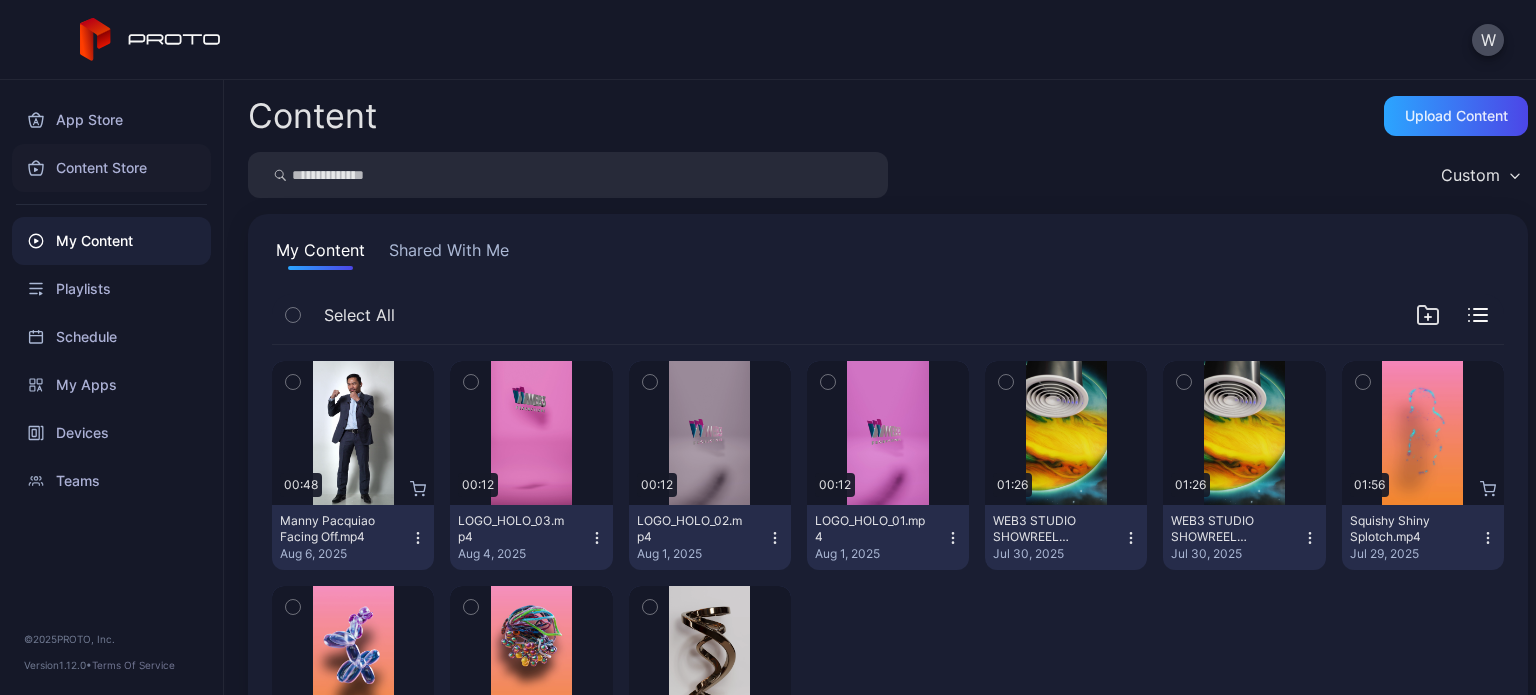 click on "Content Store" at bounding box center [111, 168] 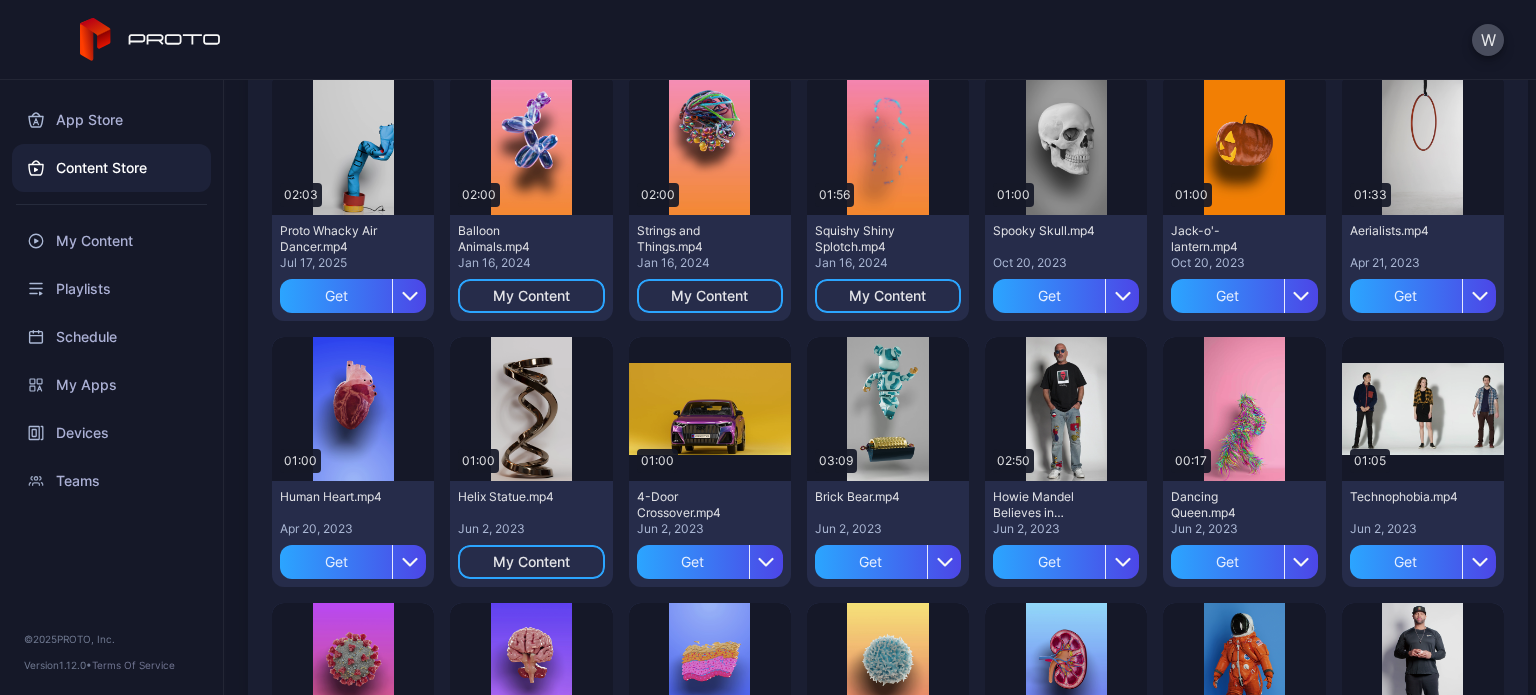 scroll, scrollTop: 400, scrollLeft: 0, axis: vertical 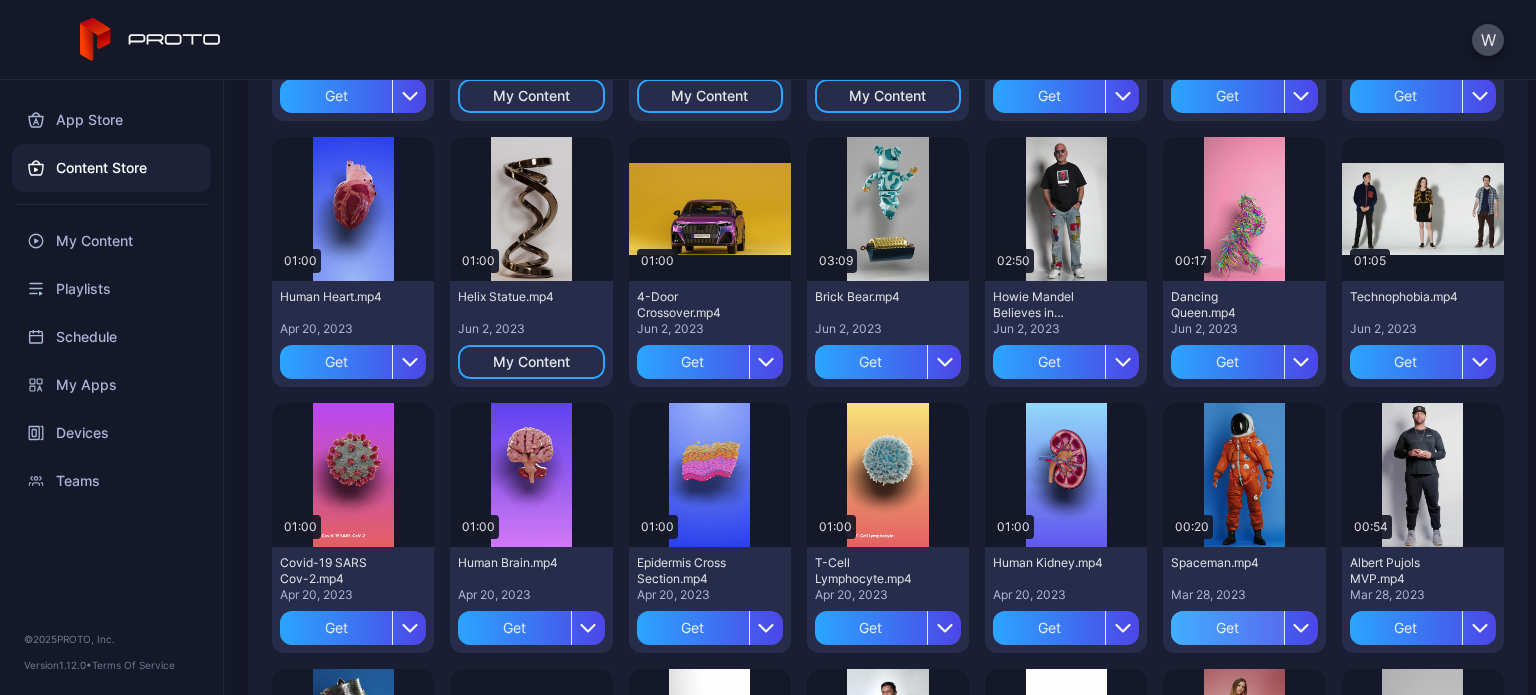 click on "Get" at bounding box center [1227, 628] 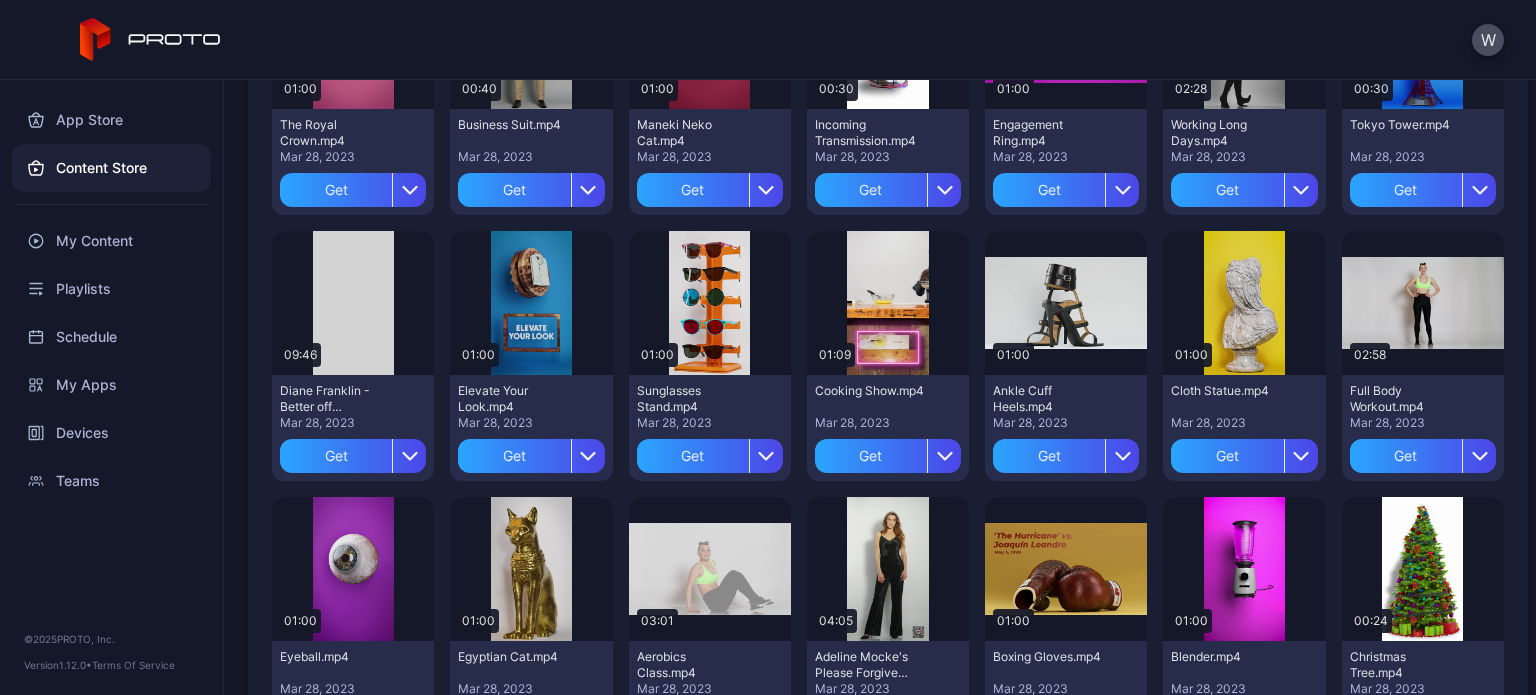scroll, scrollTop: 2800, scrollLeft: 0, axis: vertical 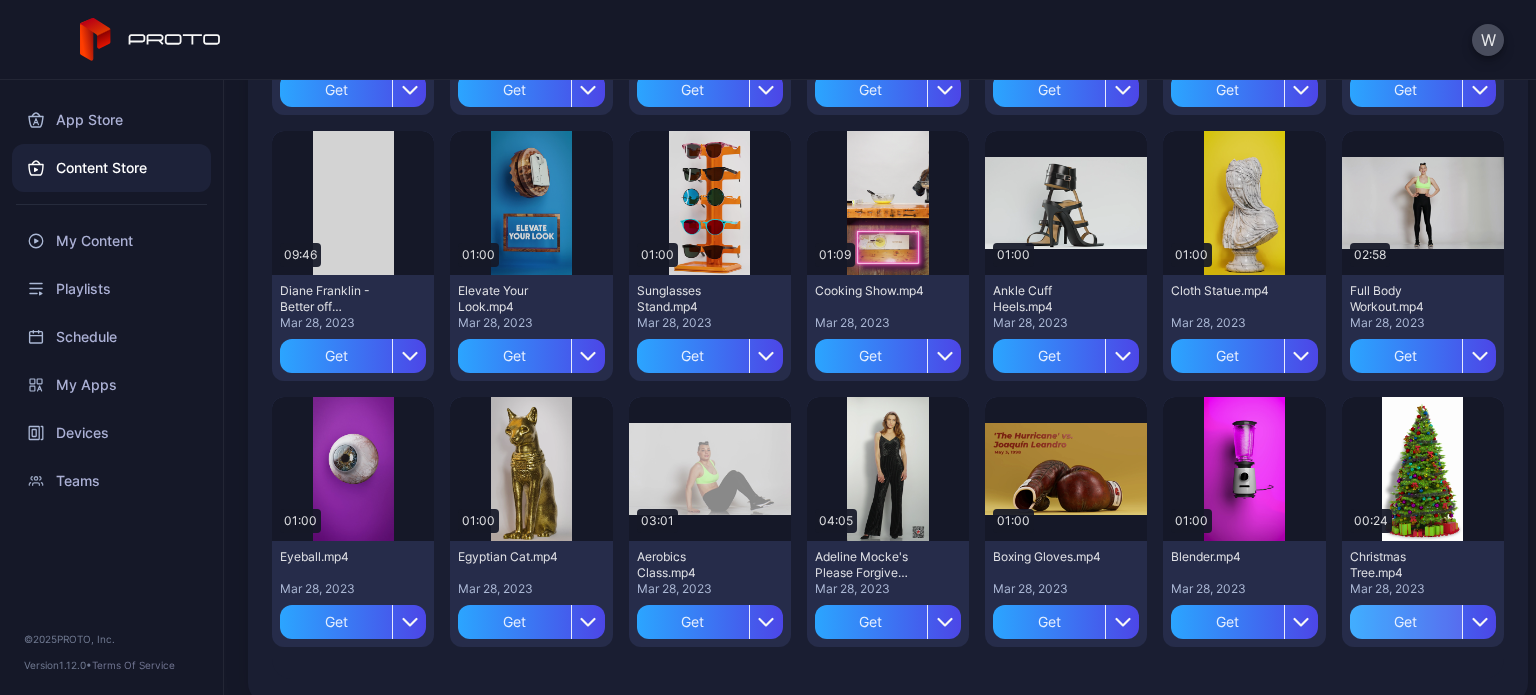click on "Get" at bounding box center (1406, 622) 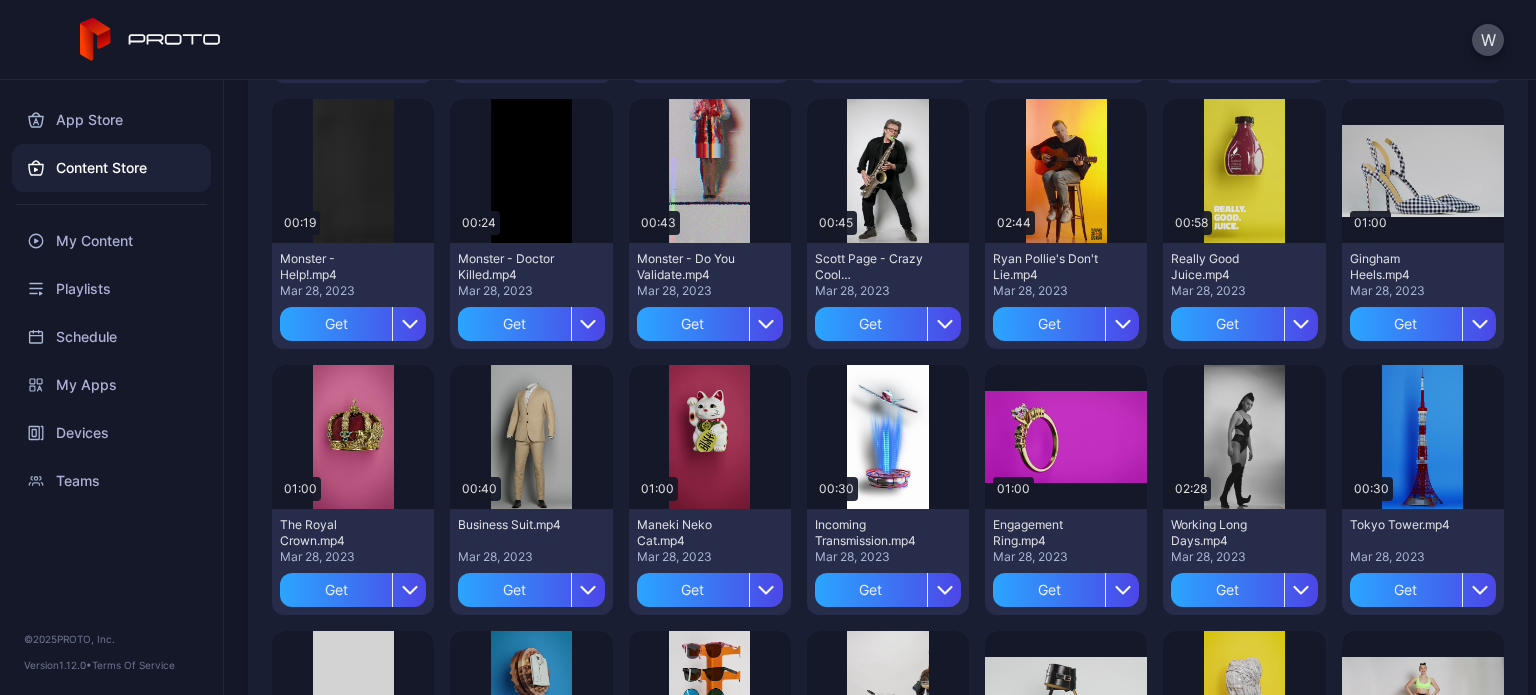 scroll, scrollTop: 2324, scrollLeft: 0, axis: vertical 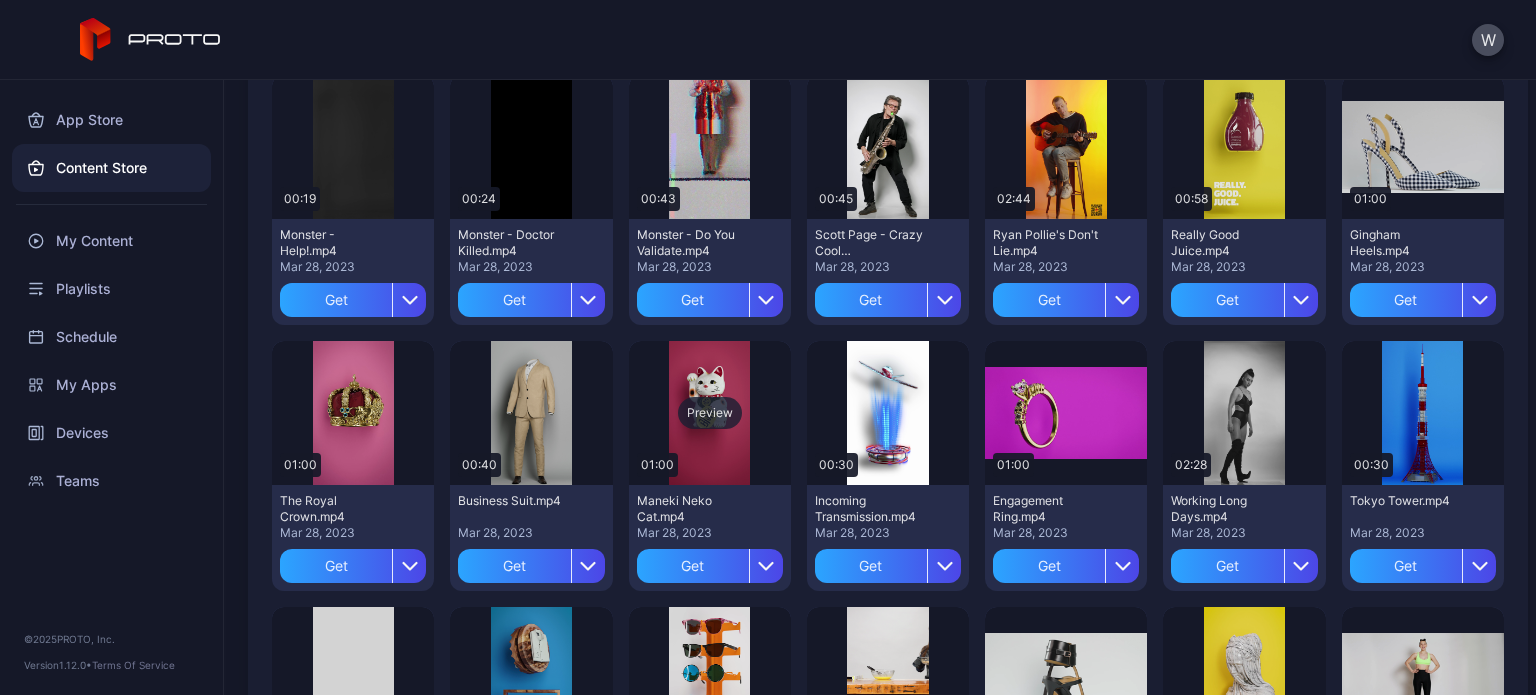 click on "Preview" at bounding box center (710, 413) 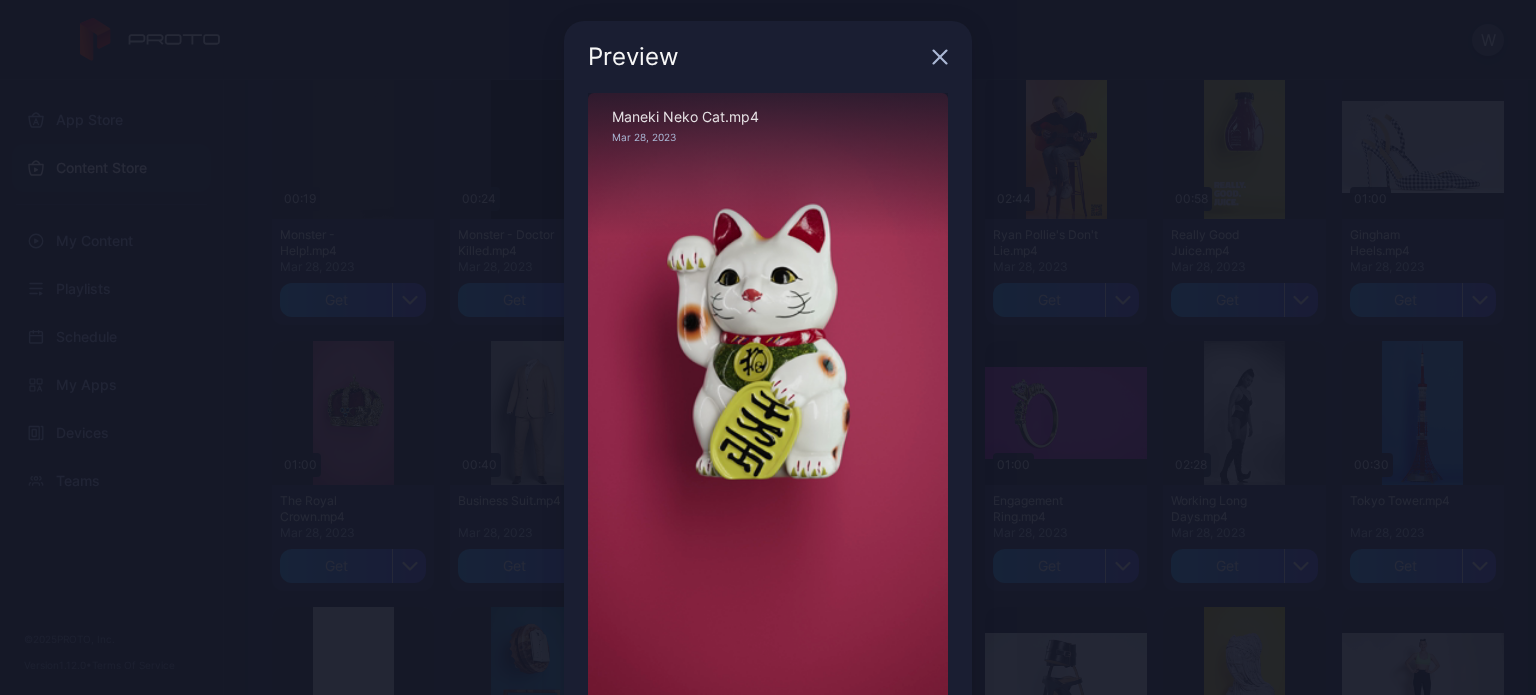 scroll, scrollTop: 0, scrollLeft: 0, axis: both 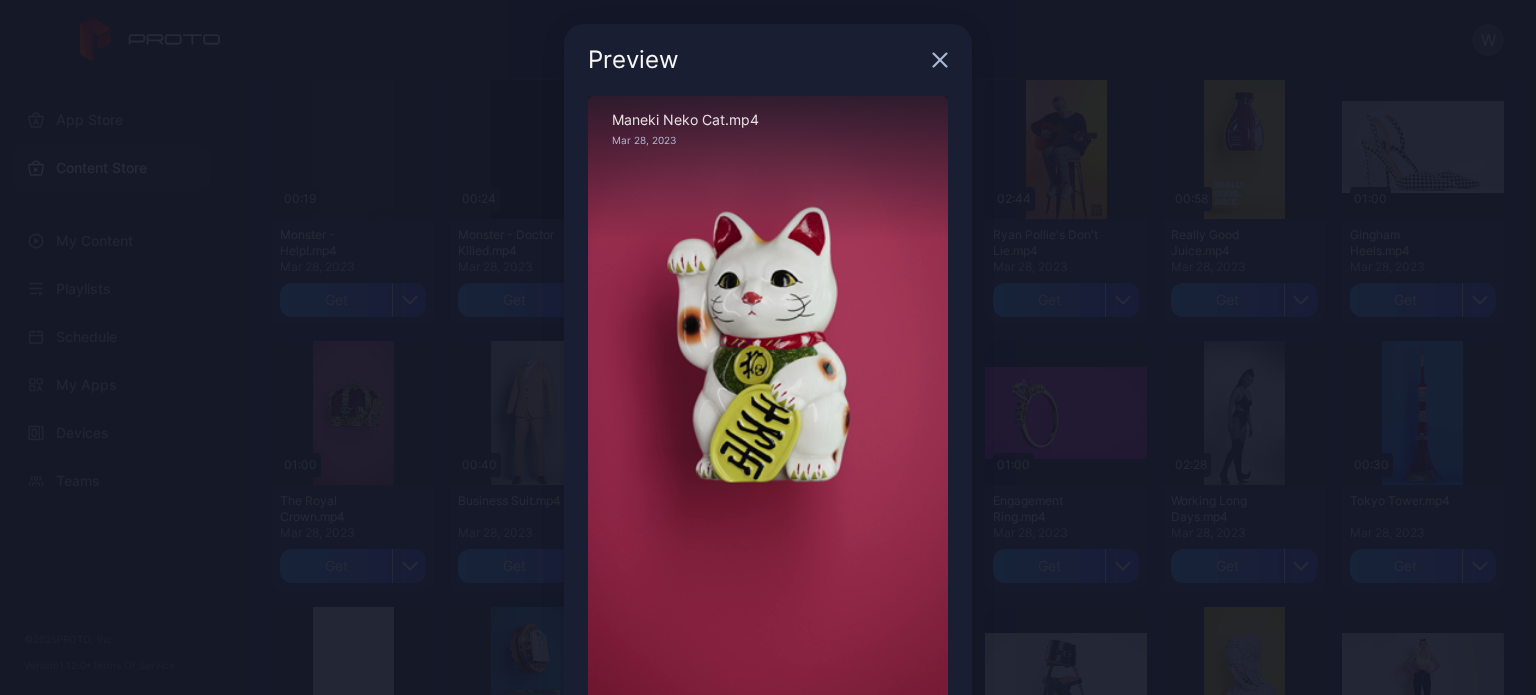 click 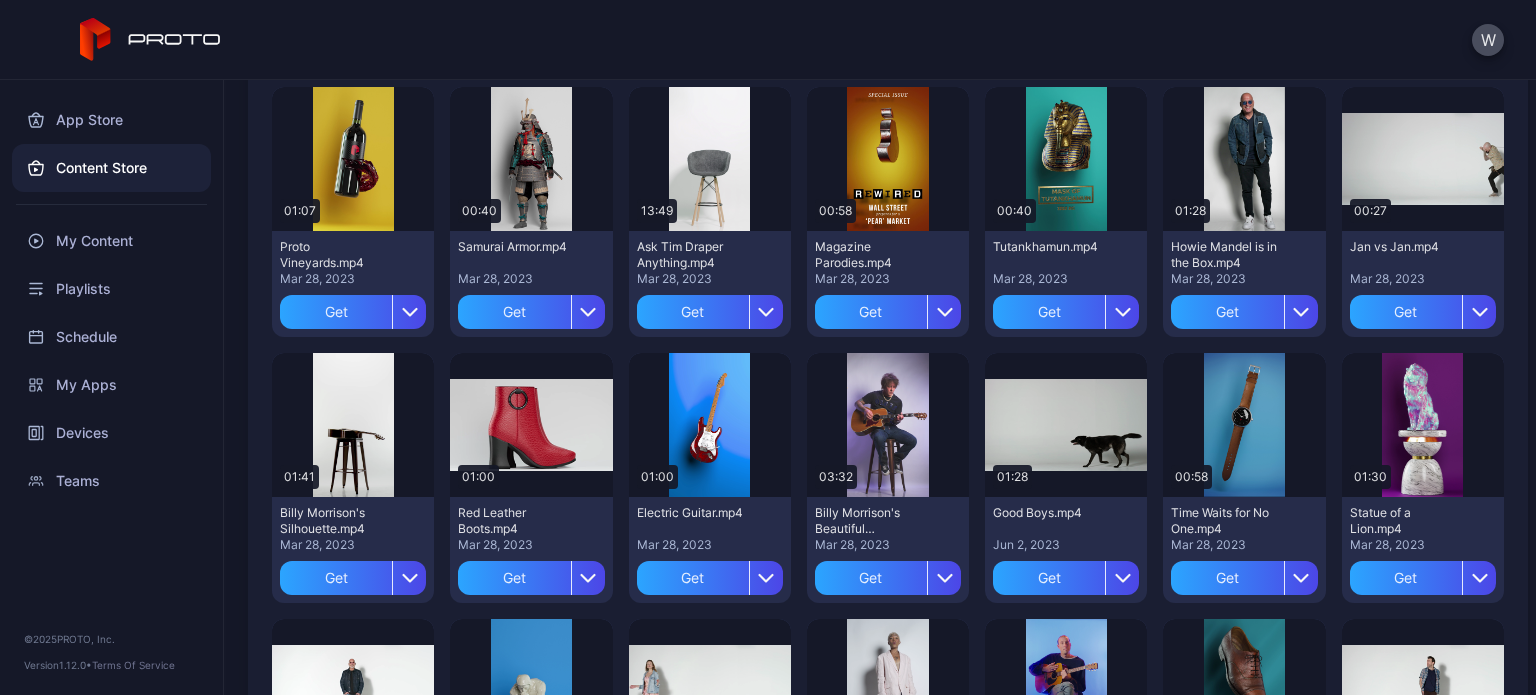 scroll, scrollTop: 1224, scrollLeft: 0, axis: vertical 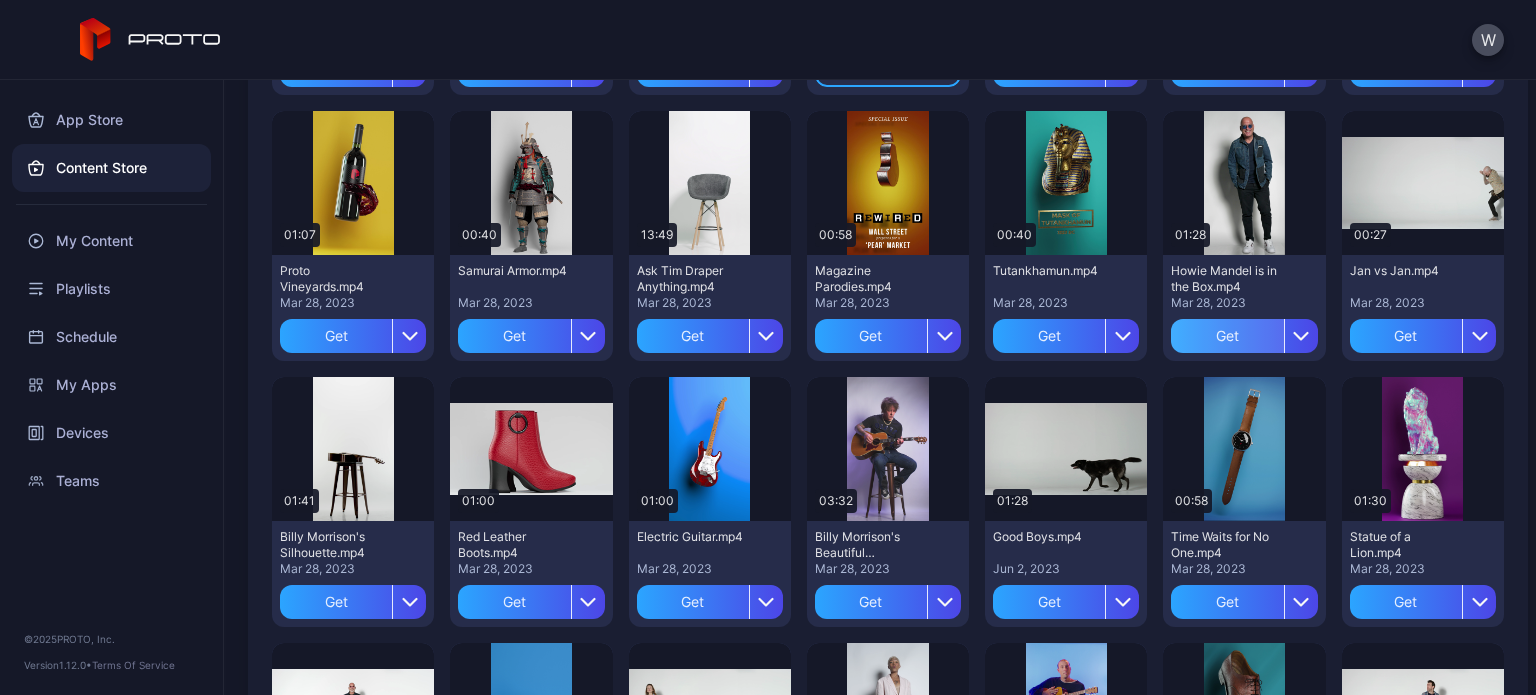 click on "Get" at bounding box center [1227, 336] 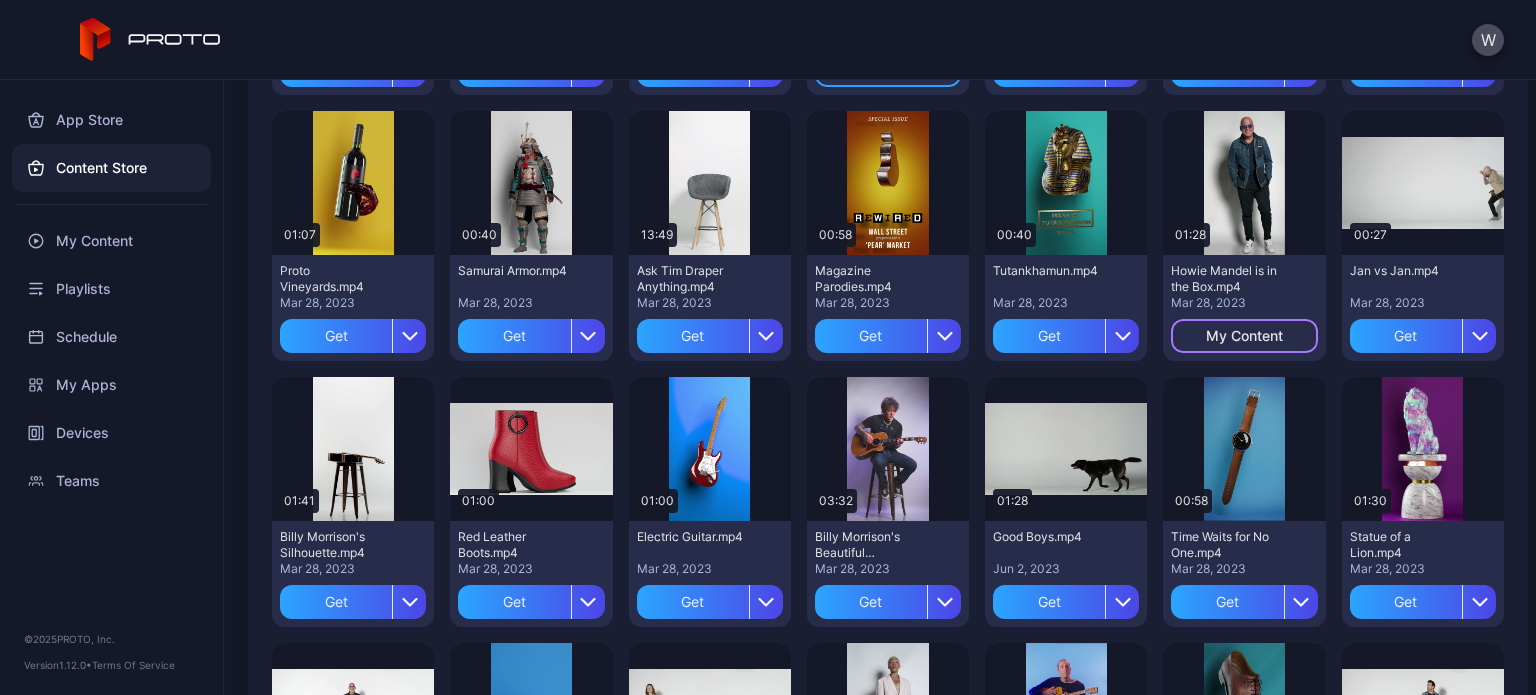 click on "My Content" at bounding box center [1244, 336] 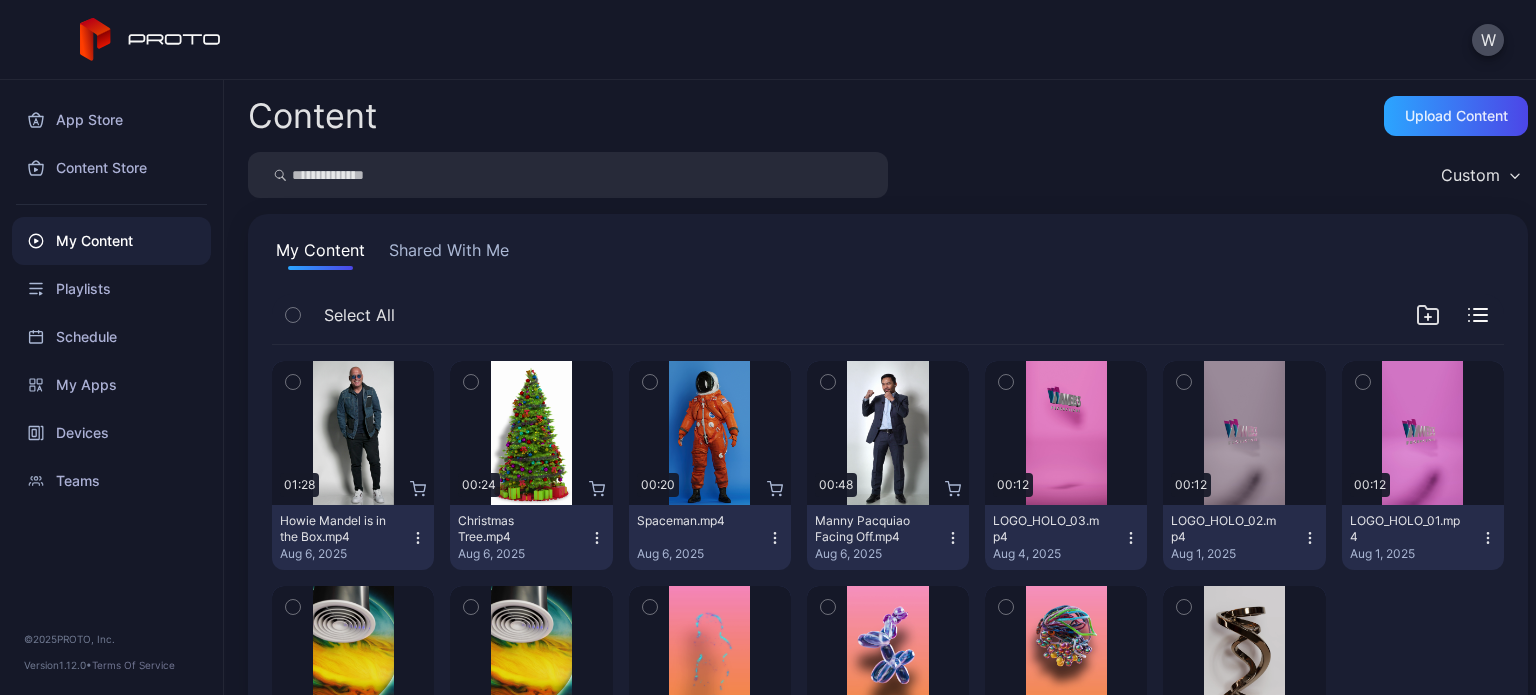 click 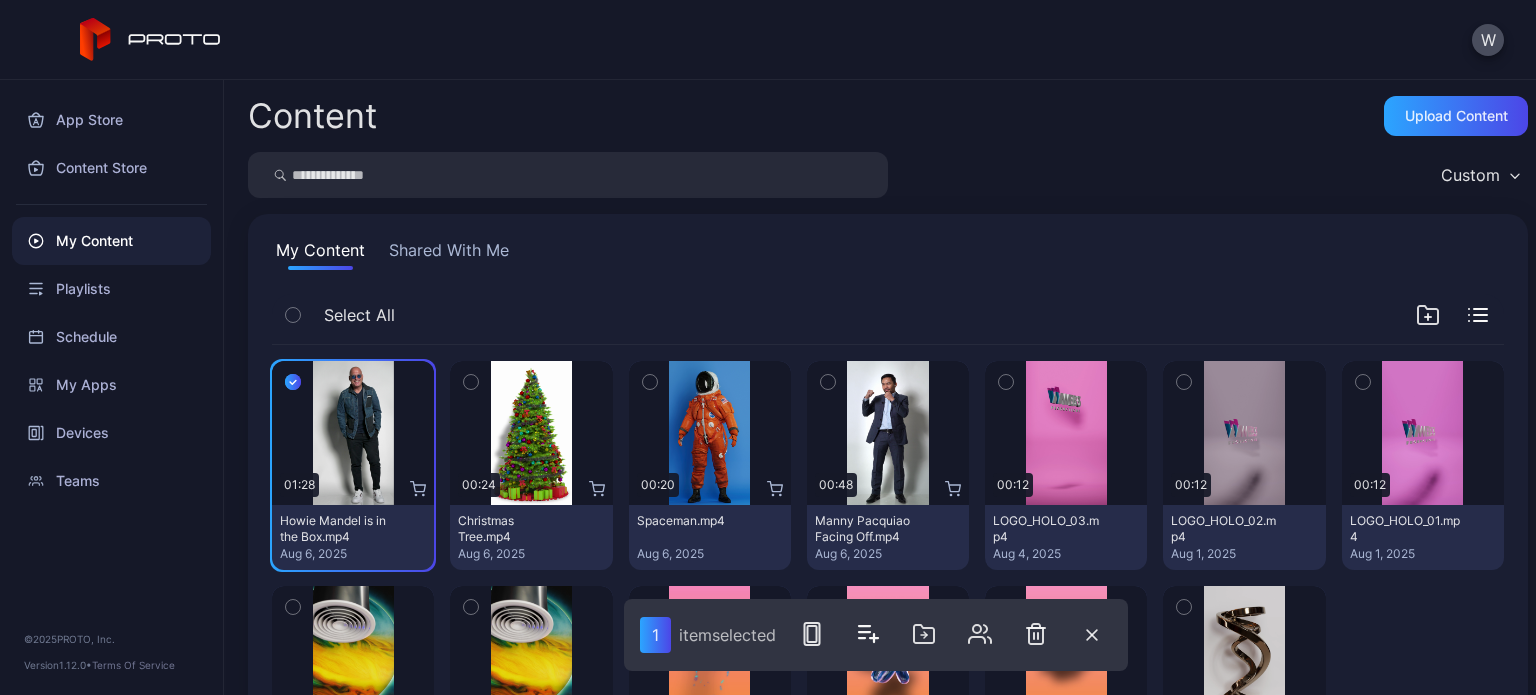 type 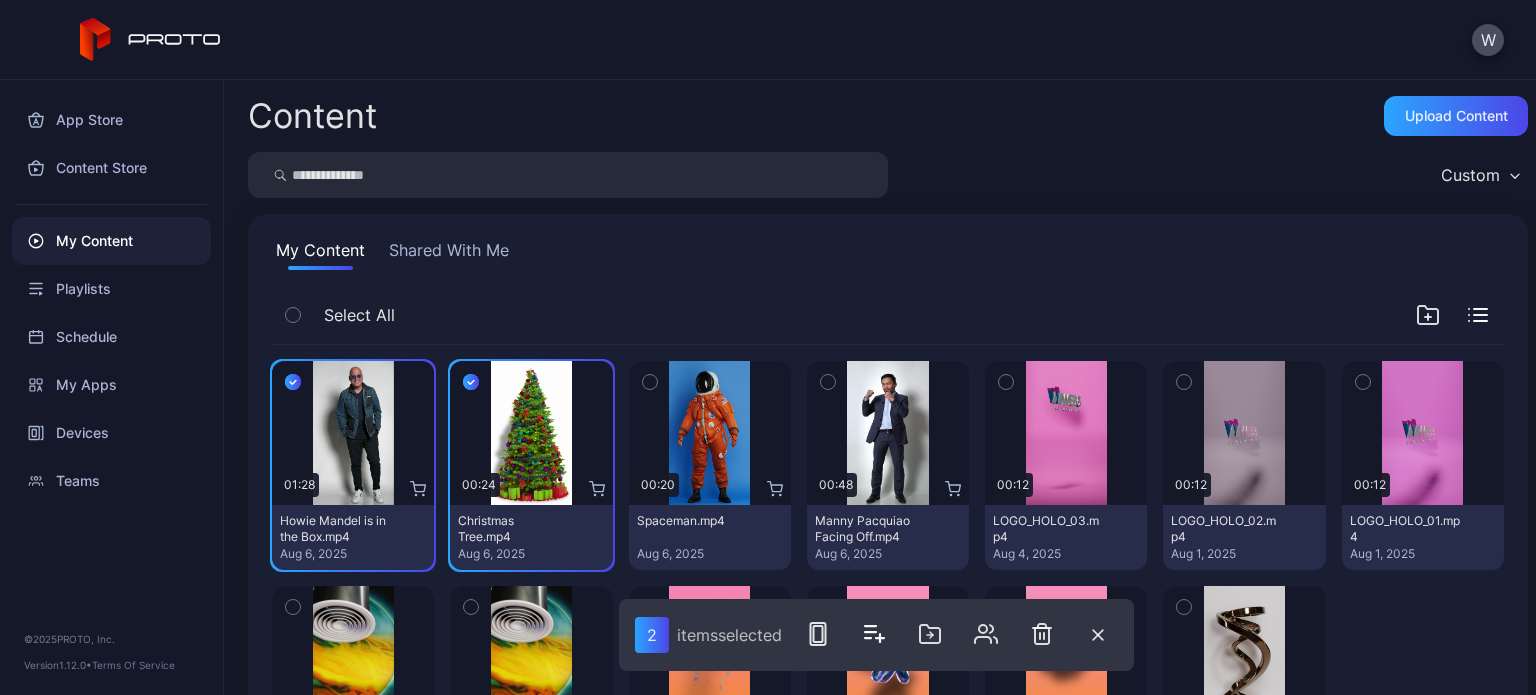 click 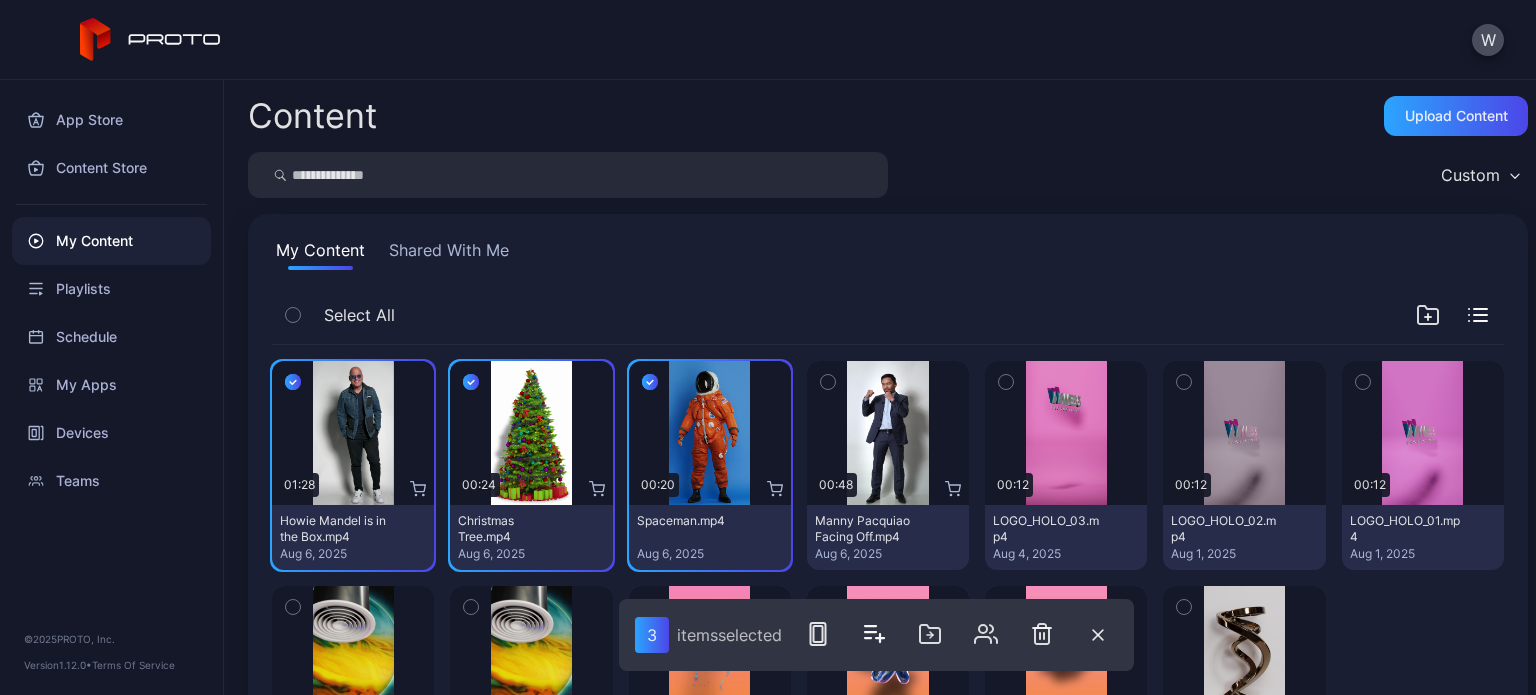 click 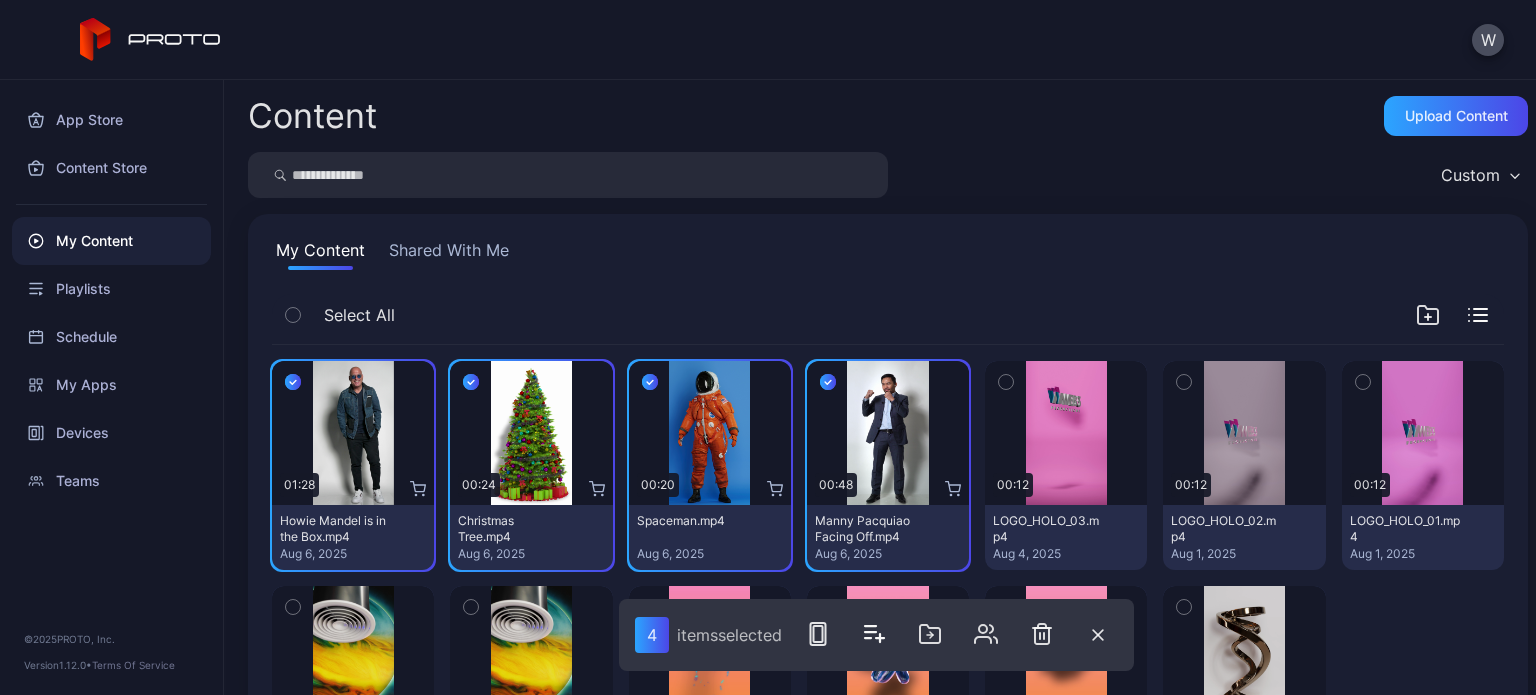 drag, startPoint x: 704, startPoint y: 412, endPoint x: 600, endPoint y: 316, distance: 141.53445 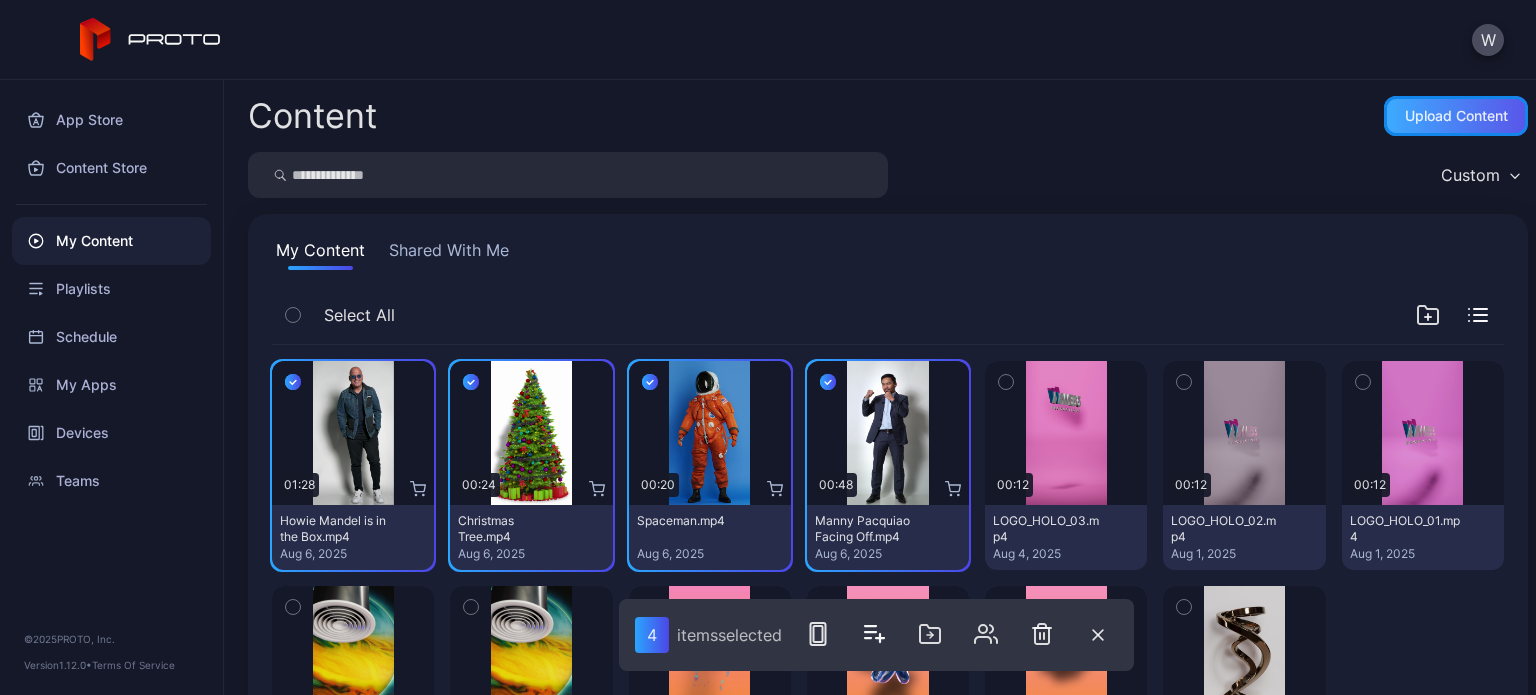 click on "Upload Content" at bounding box center [1456, 116] 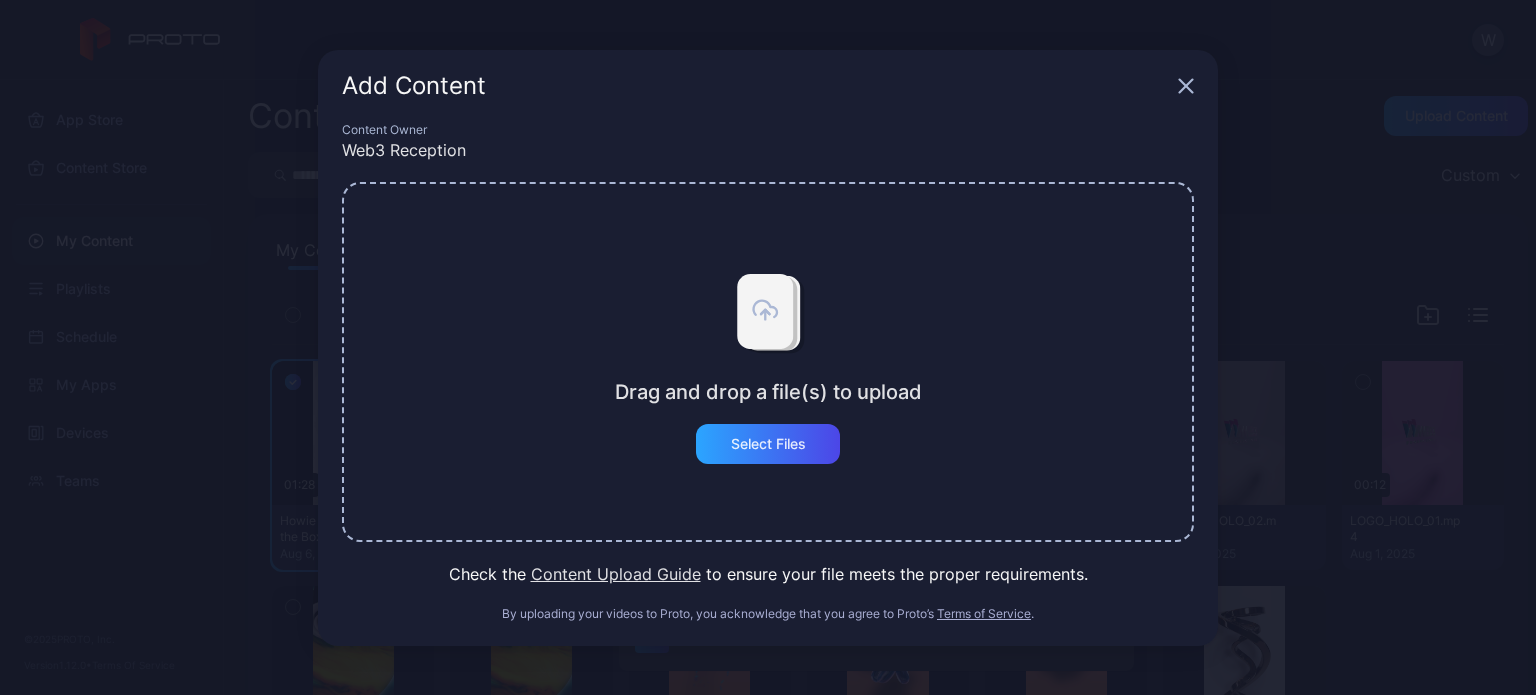 click 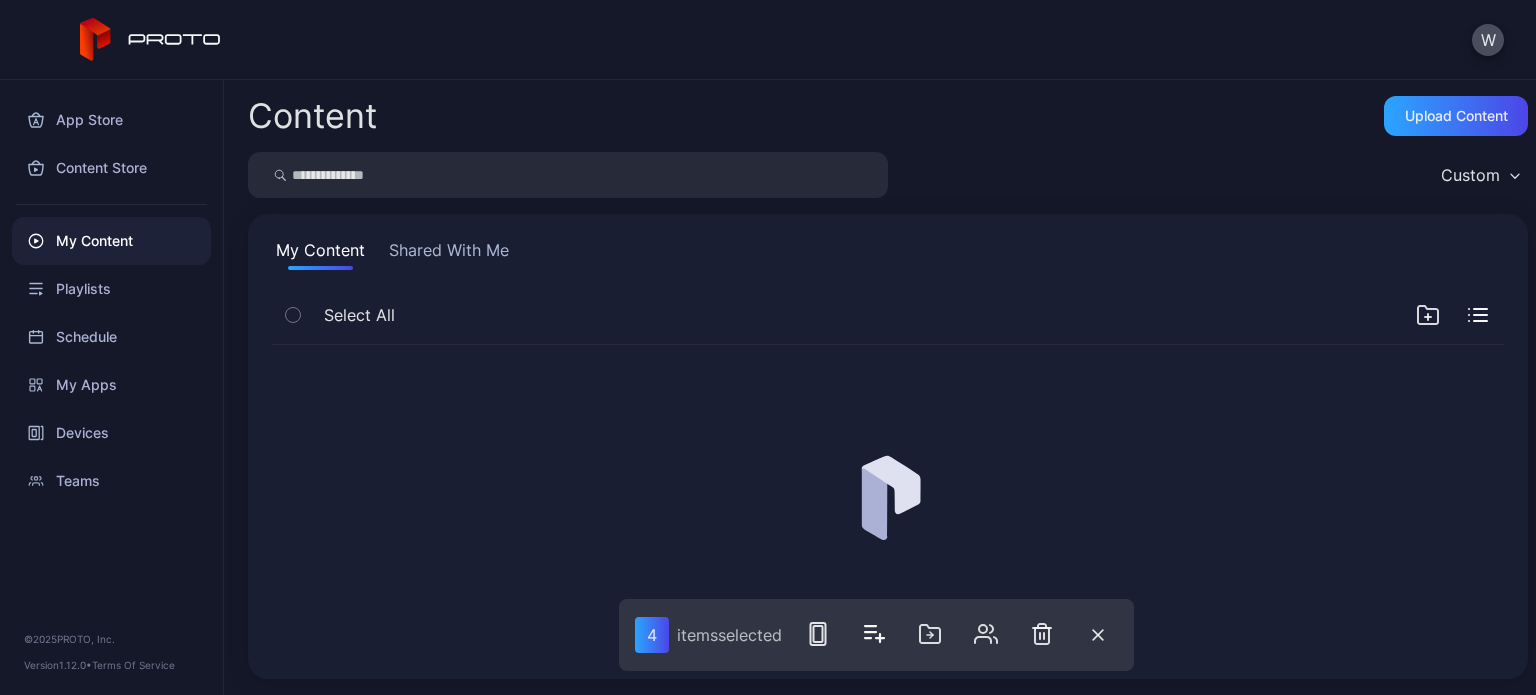 click at bounding box center (293, 315) 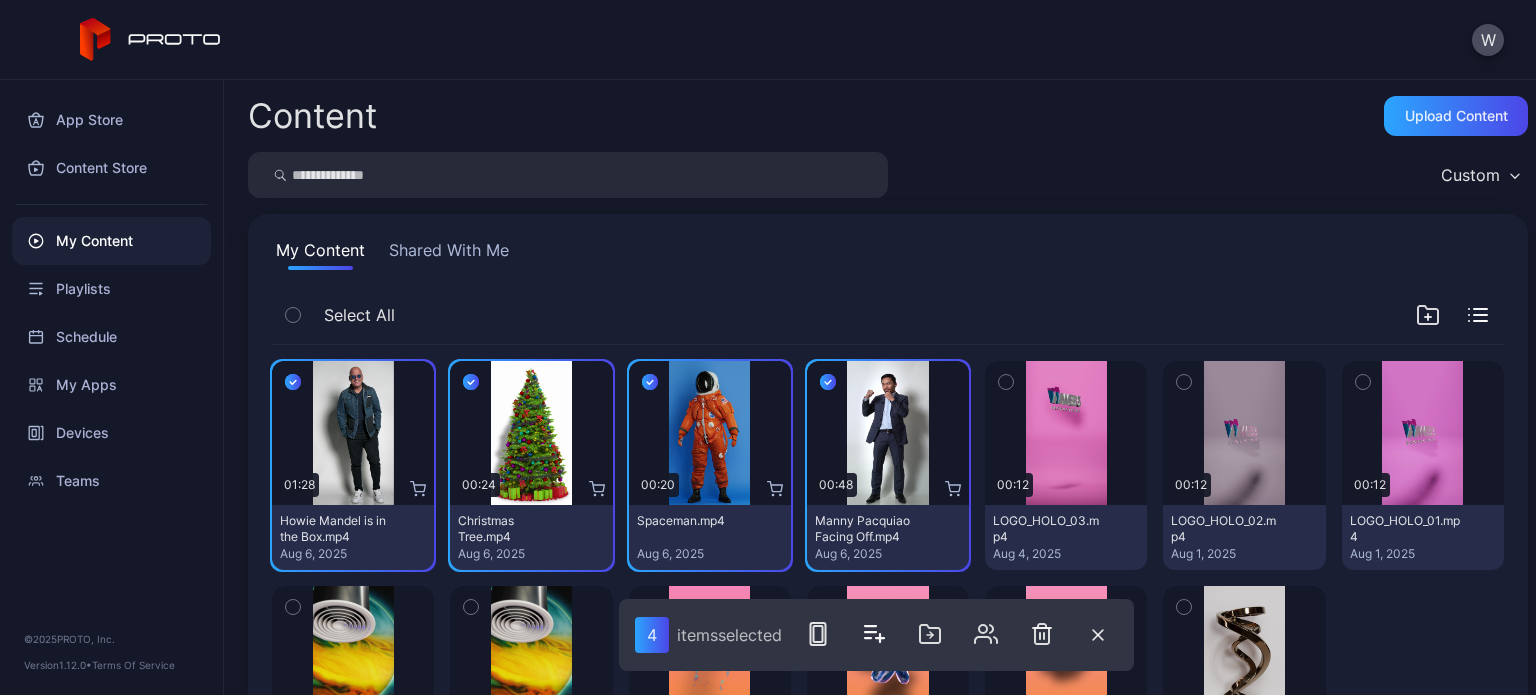 click on "Select All" at bounding box center (359, 315) 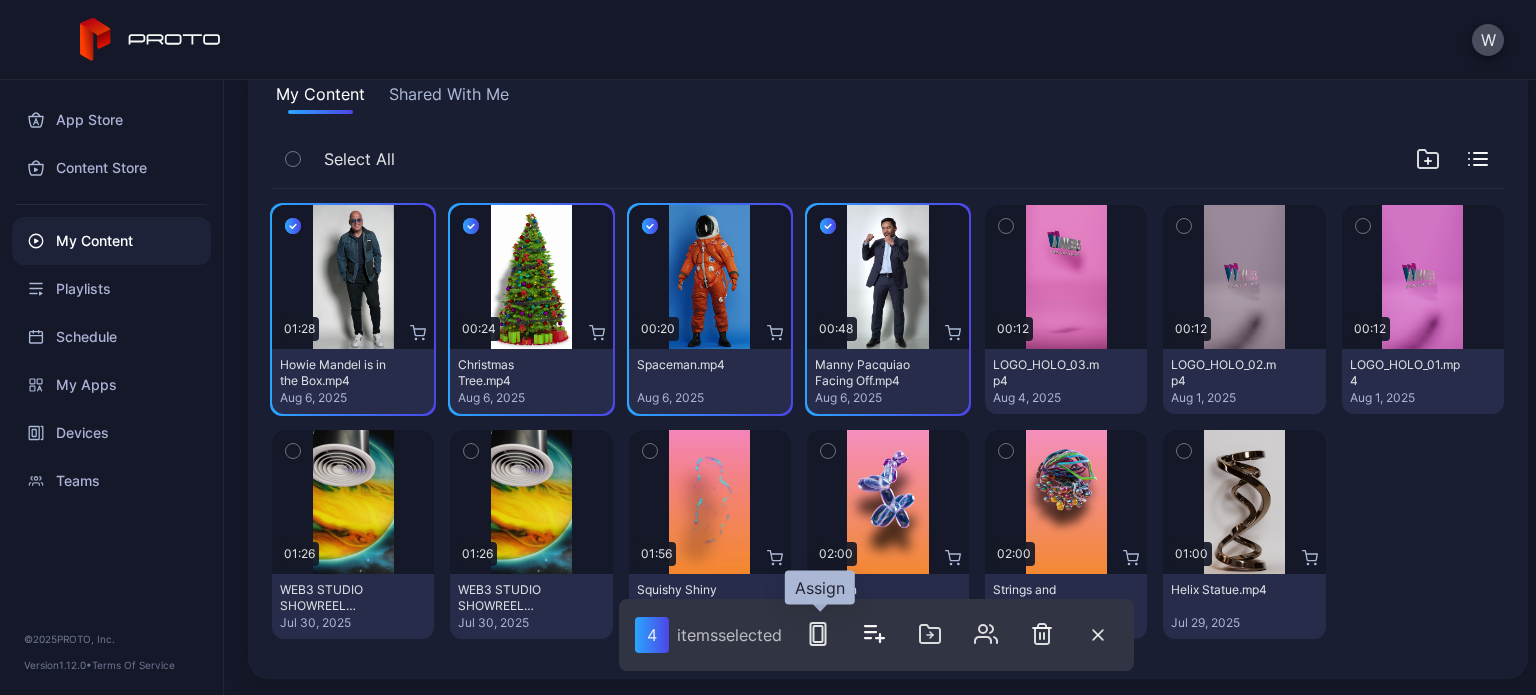 click 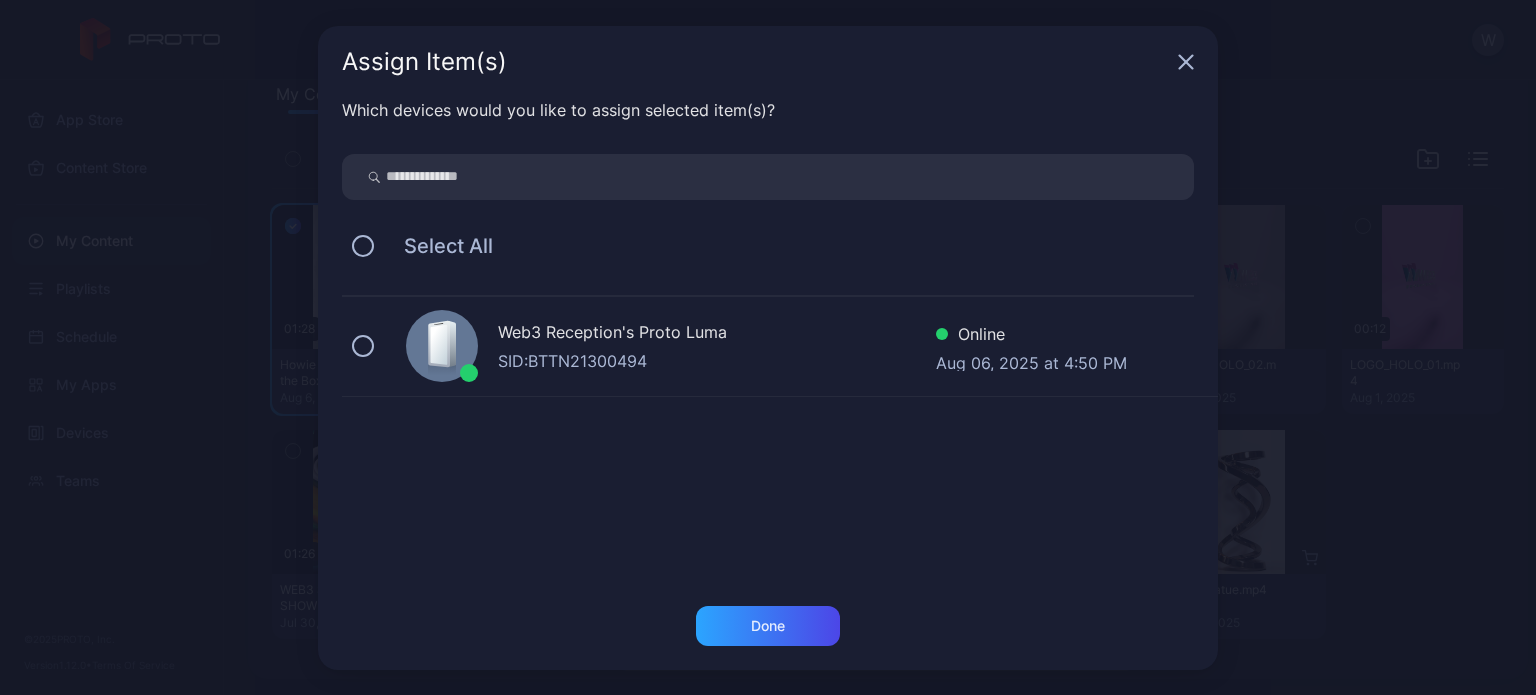 drag, startPoint x: 372, startPoint y: 355, endPoint x: 382, endPoint y: 367, distance: 15.6205 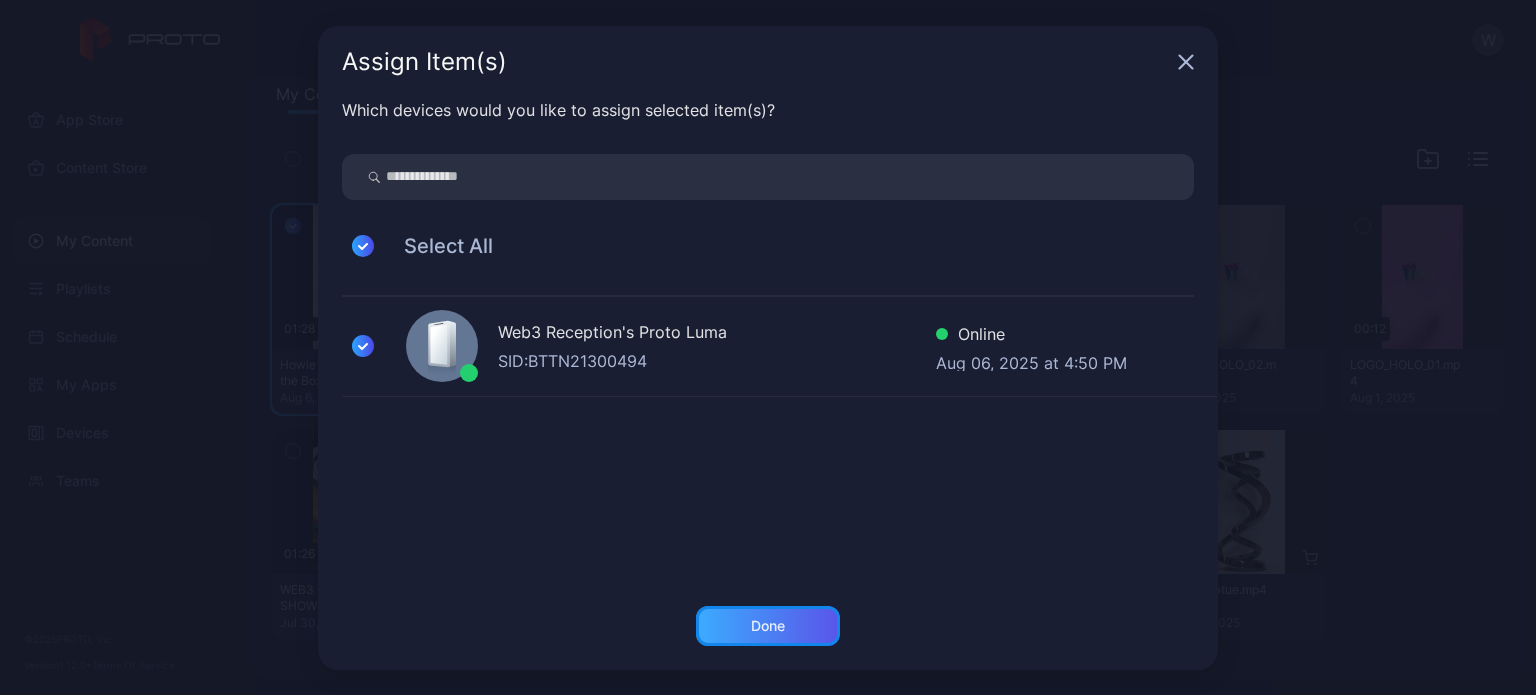 click on "Done" at bounding box center (768, 626) 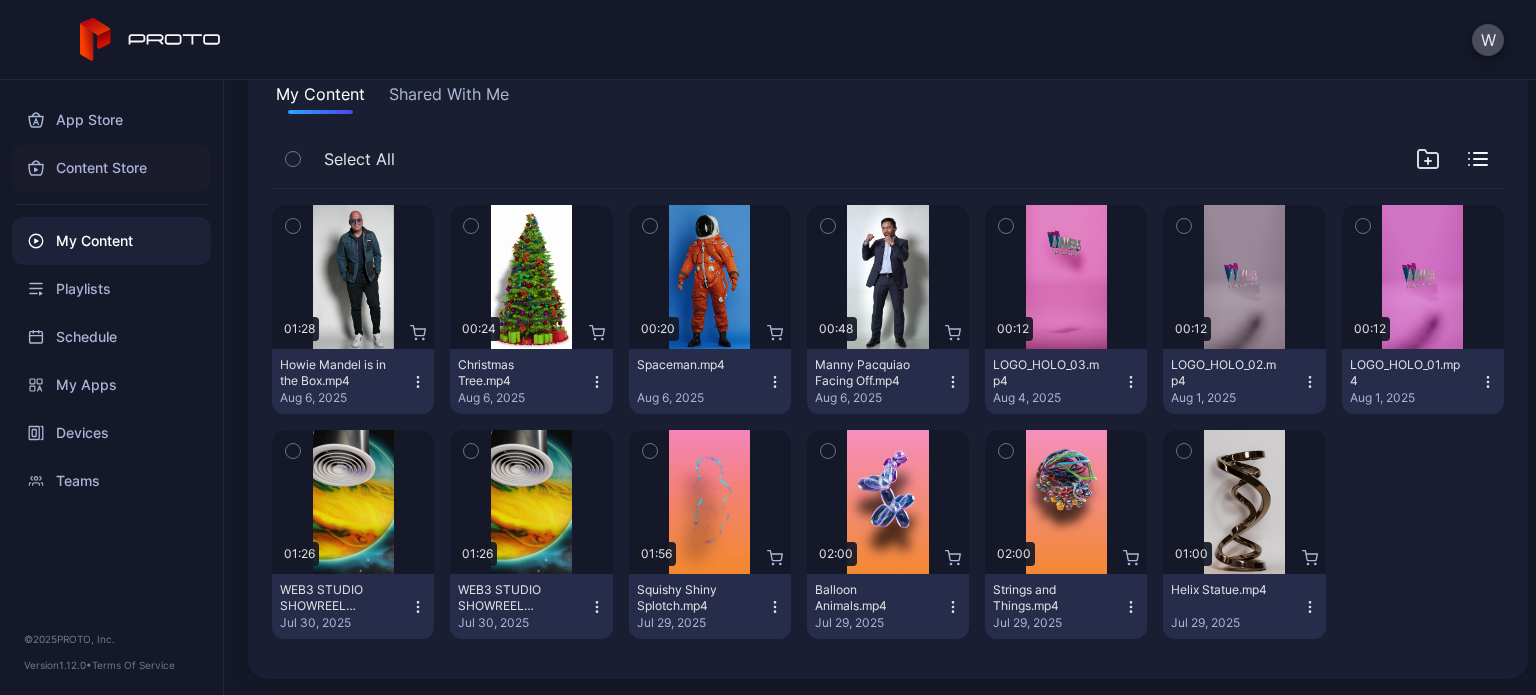 click on "Content Store" at bounding box center [111, 168] 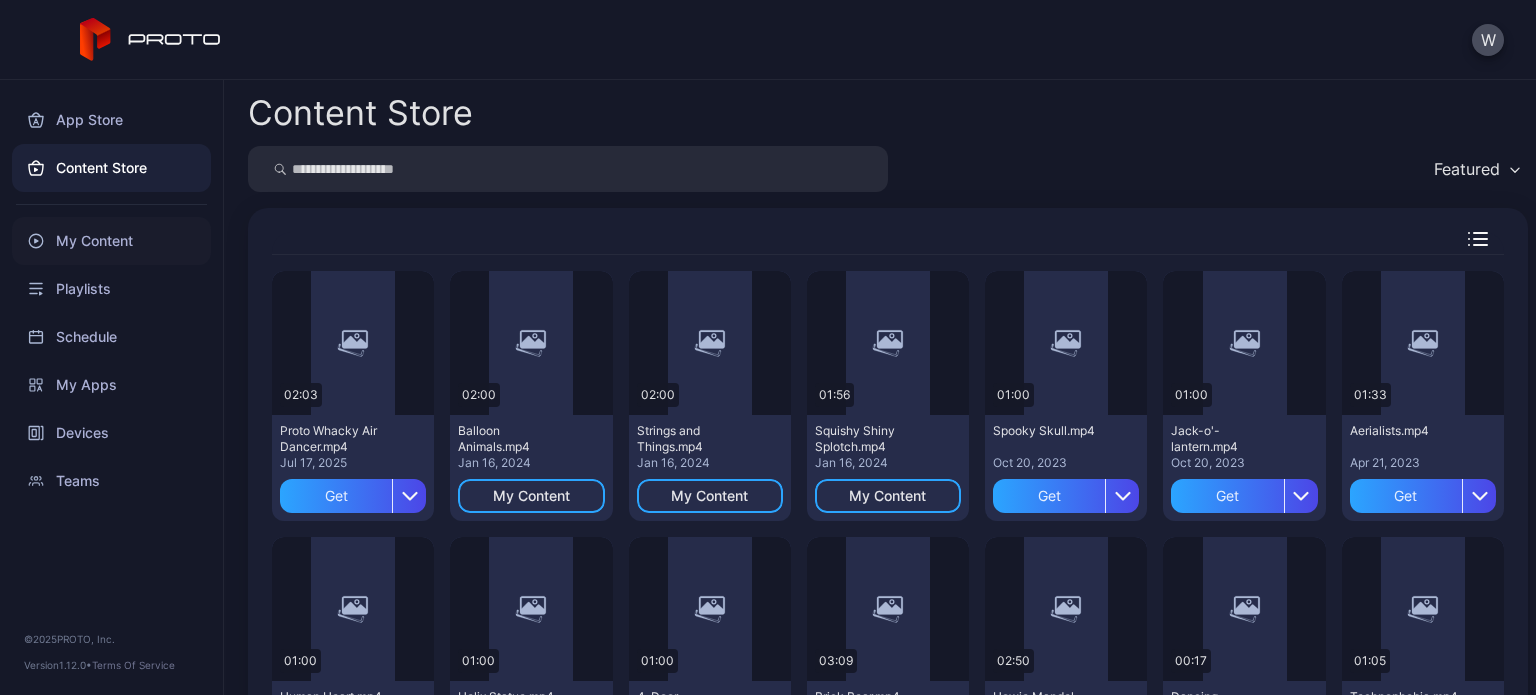 click on "My Content" at bounding box center (111, 241) 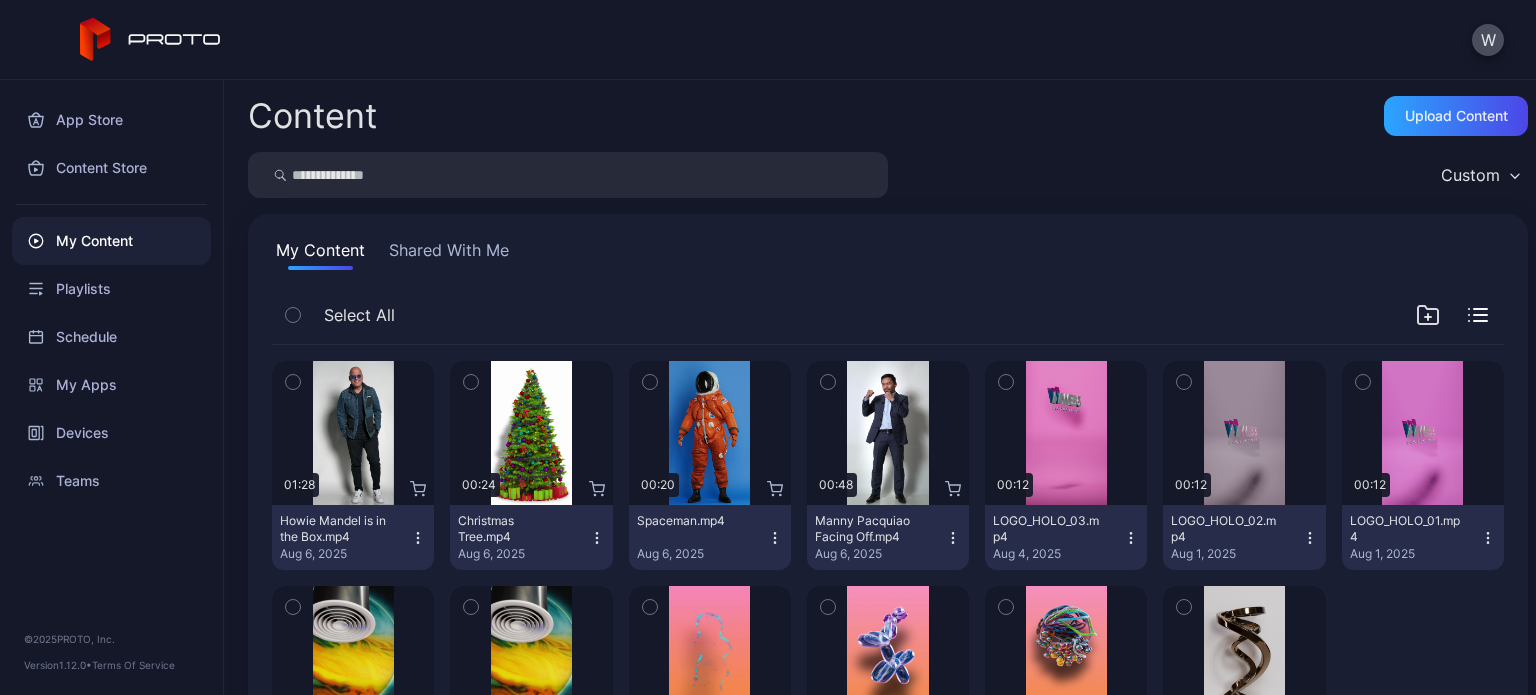 click at bounding box center (568, 175) 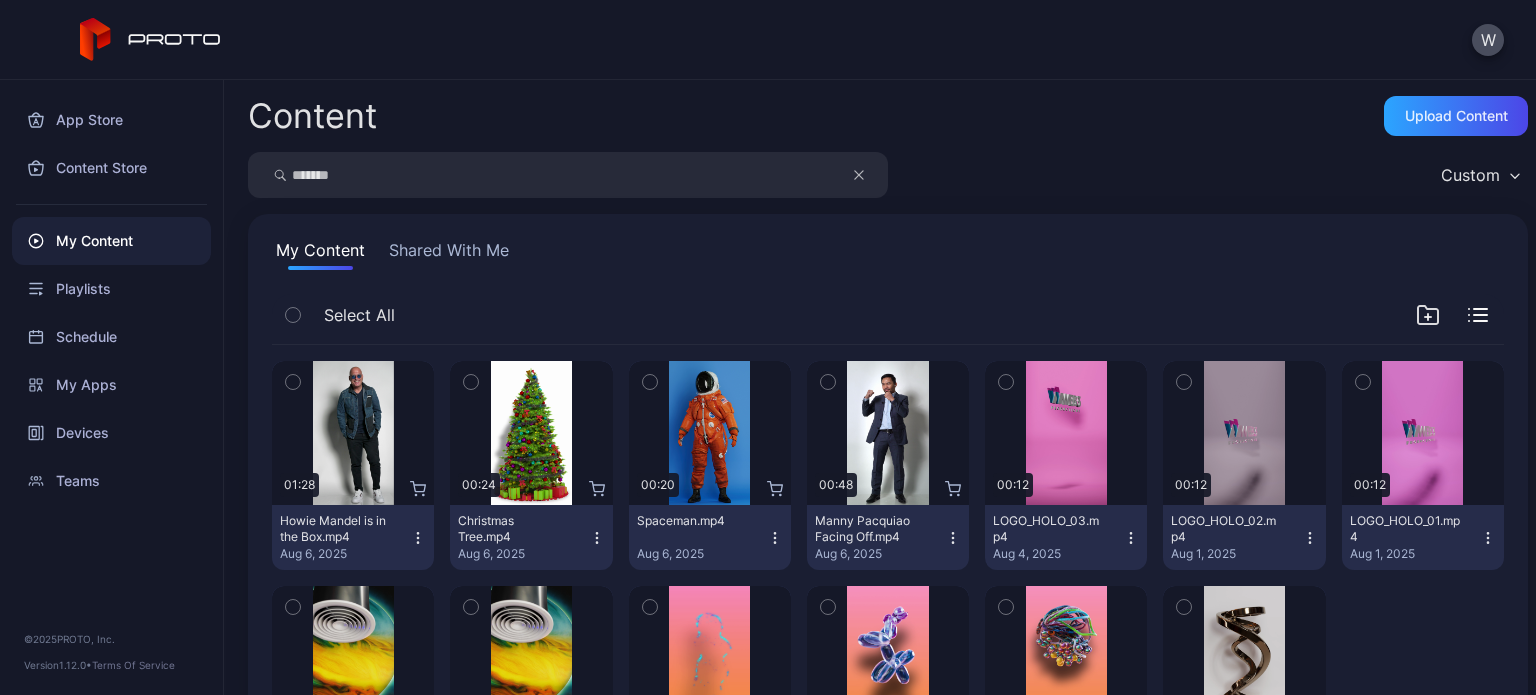click on "*******" at bounding box center [568, 175] 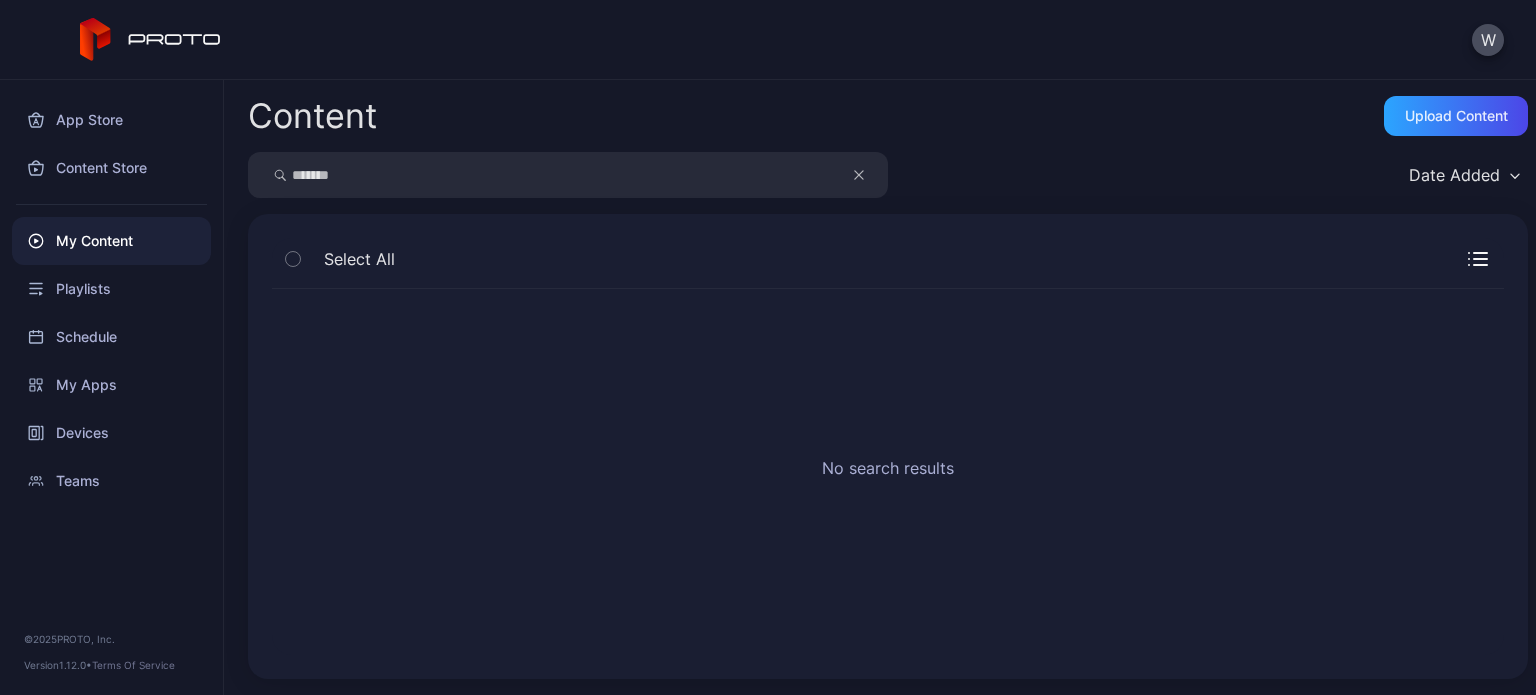 click at bounding box center [869, 175] 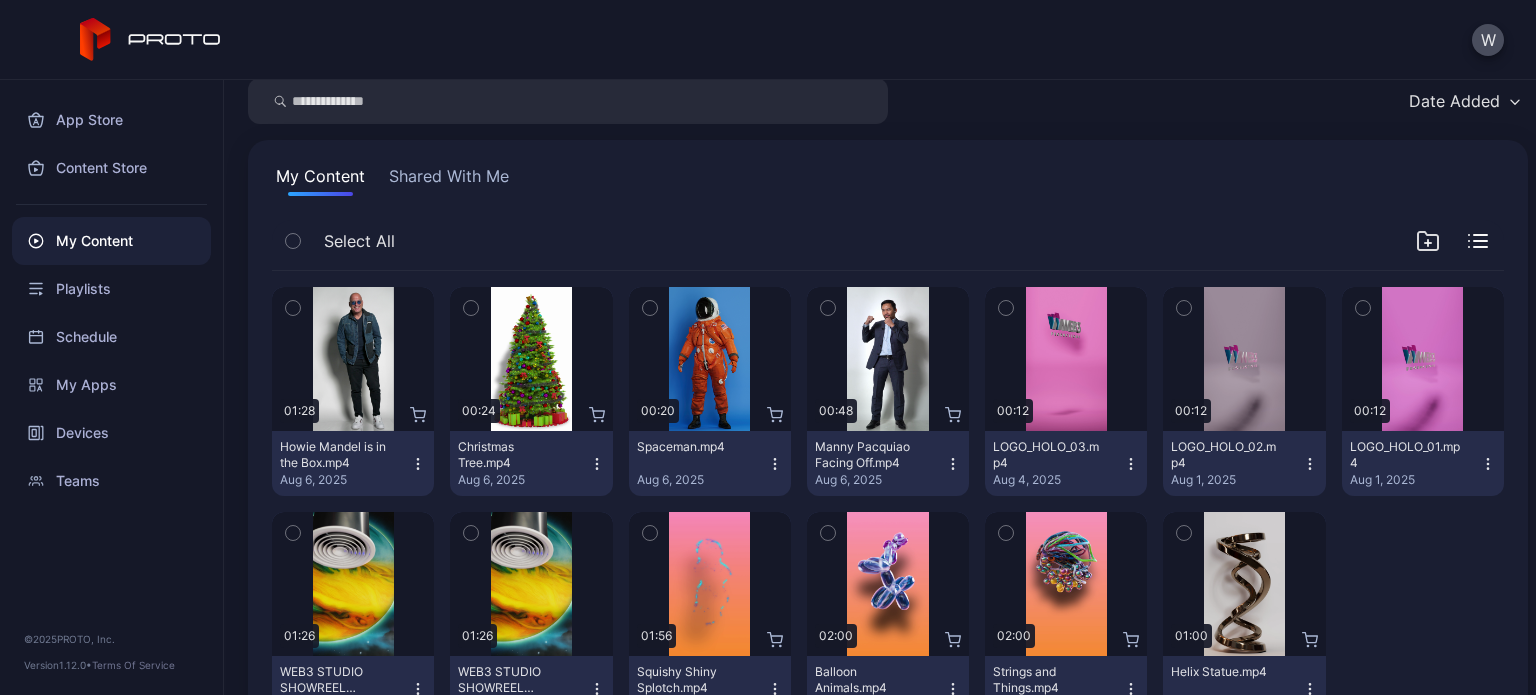 scroll, scrollTop: 0, scrollLeft: 0, axis: both 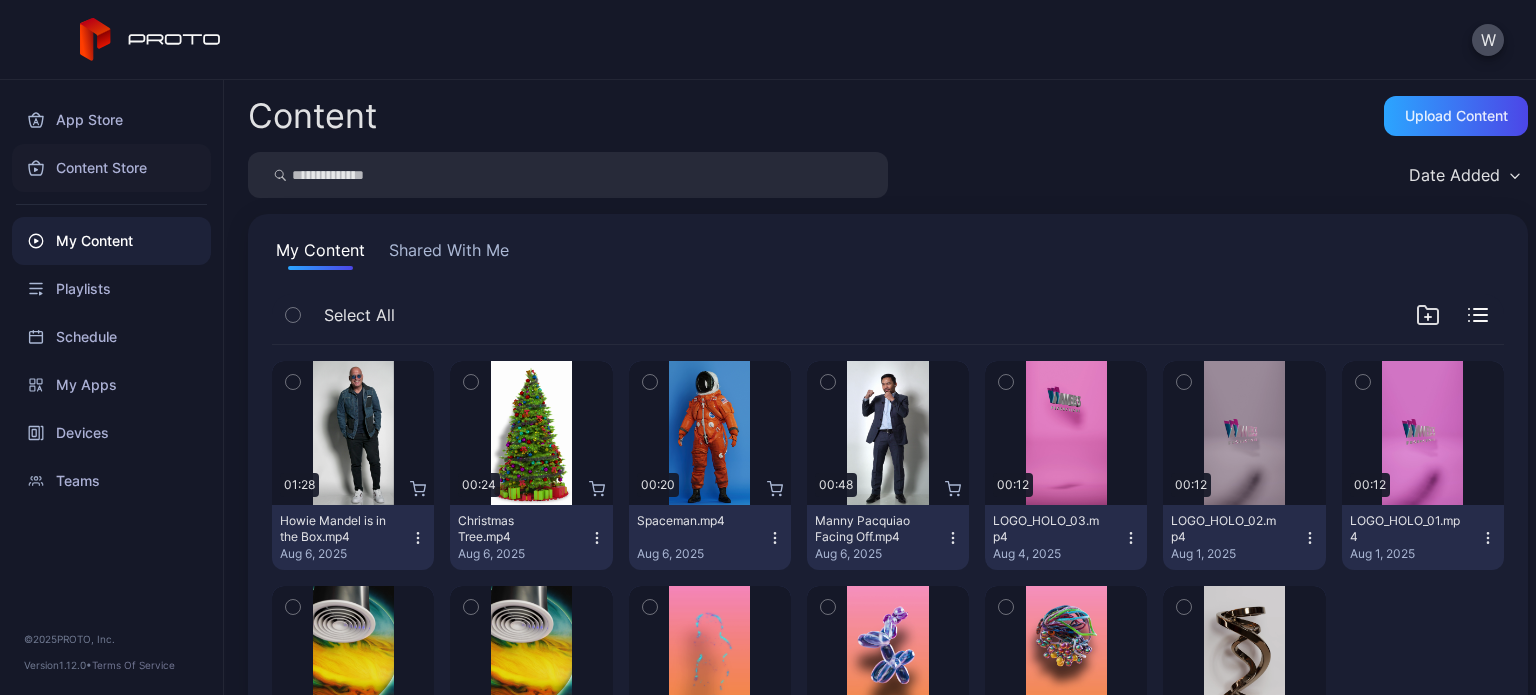 click on "Content Store" at bounding box center [111, 168] 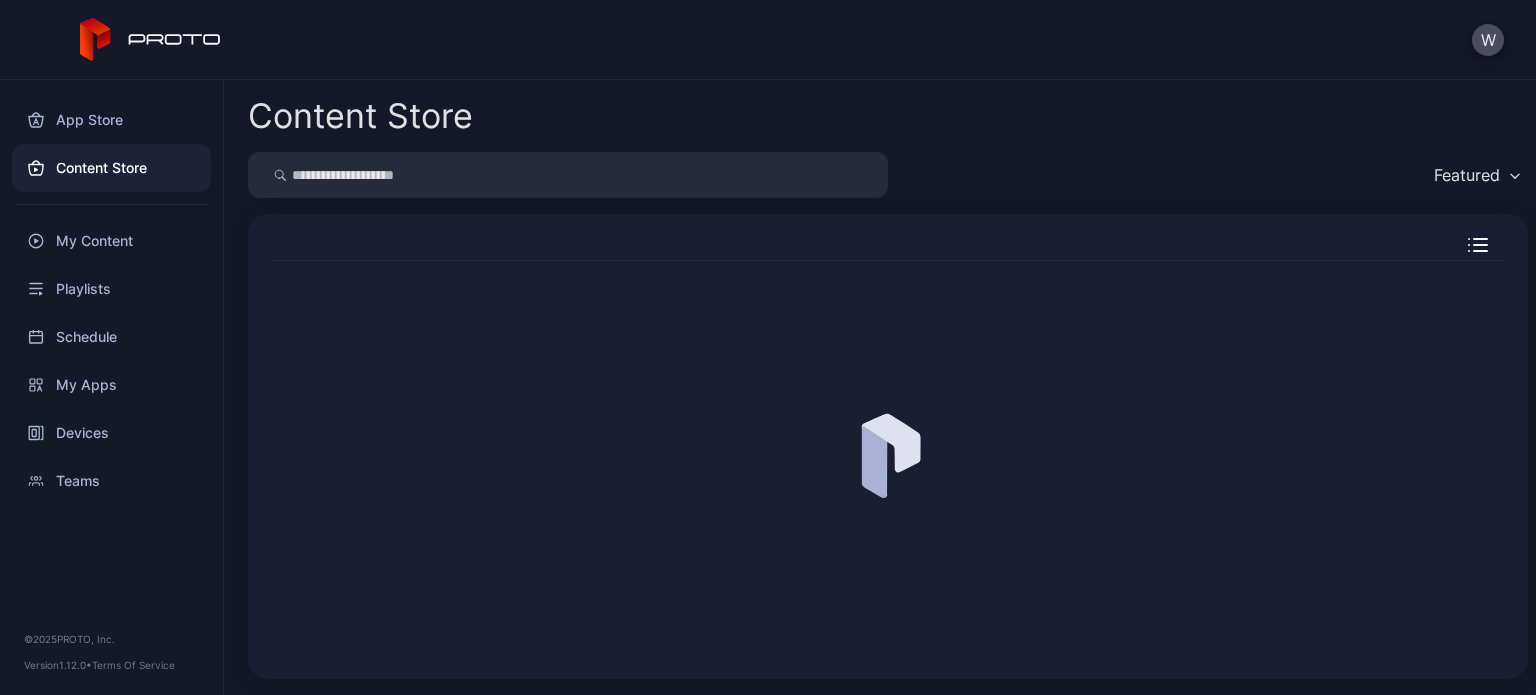 click at bounding box center [568, 175] 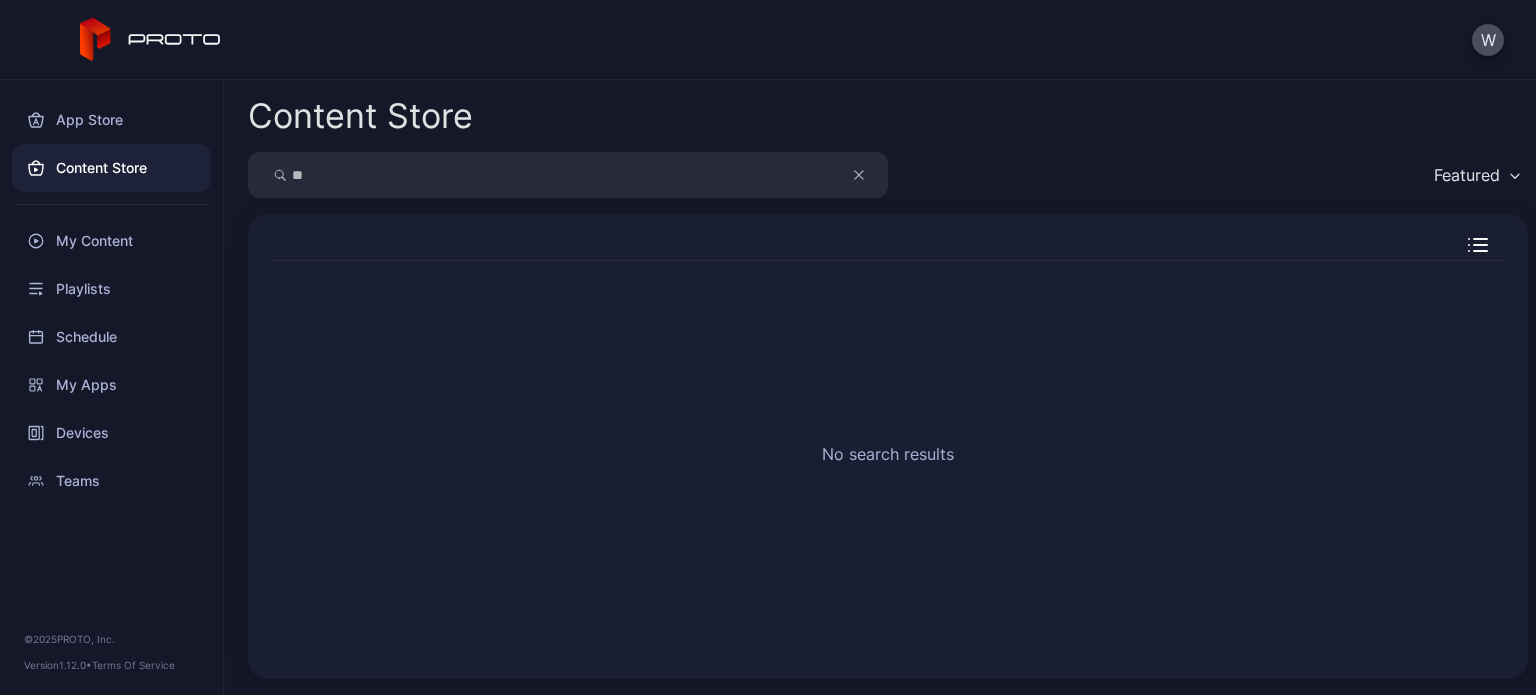 type on "*" 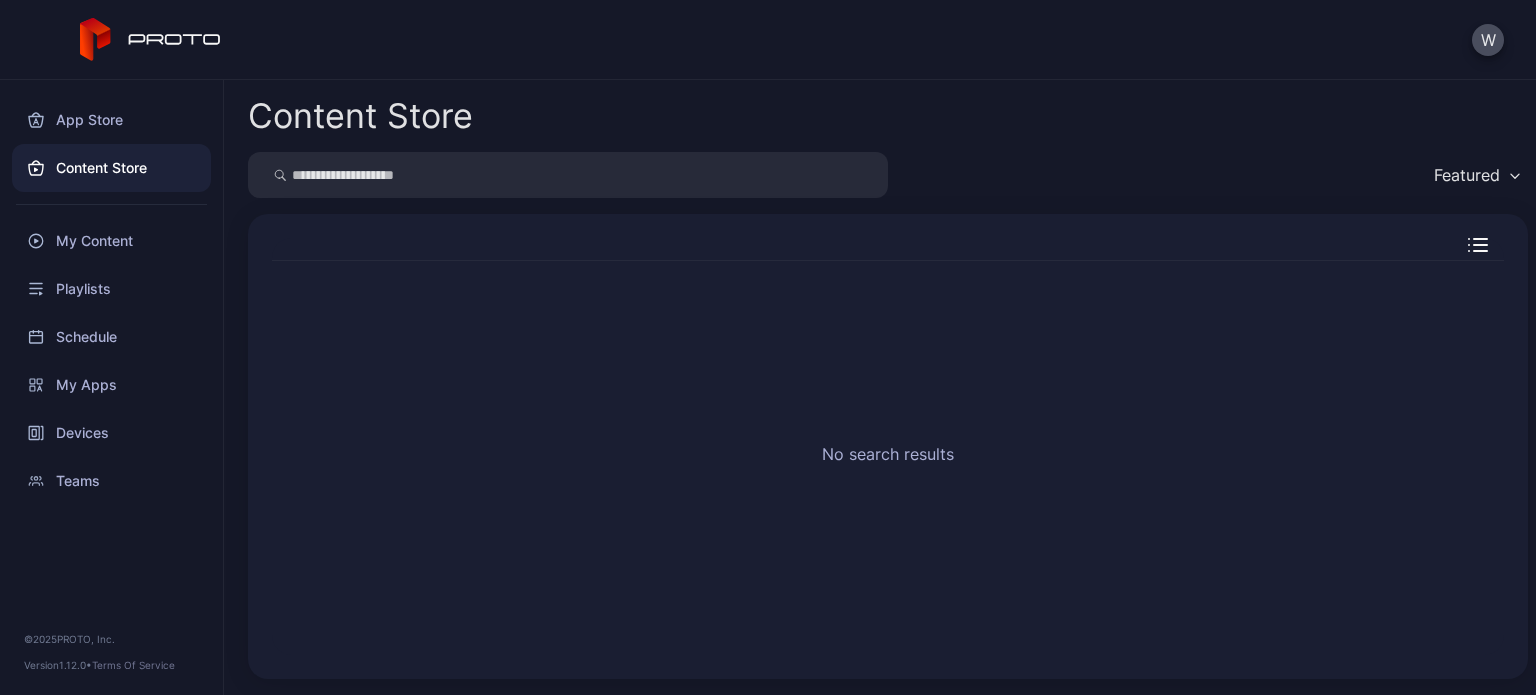 type 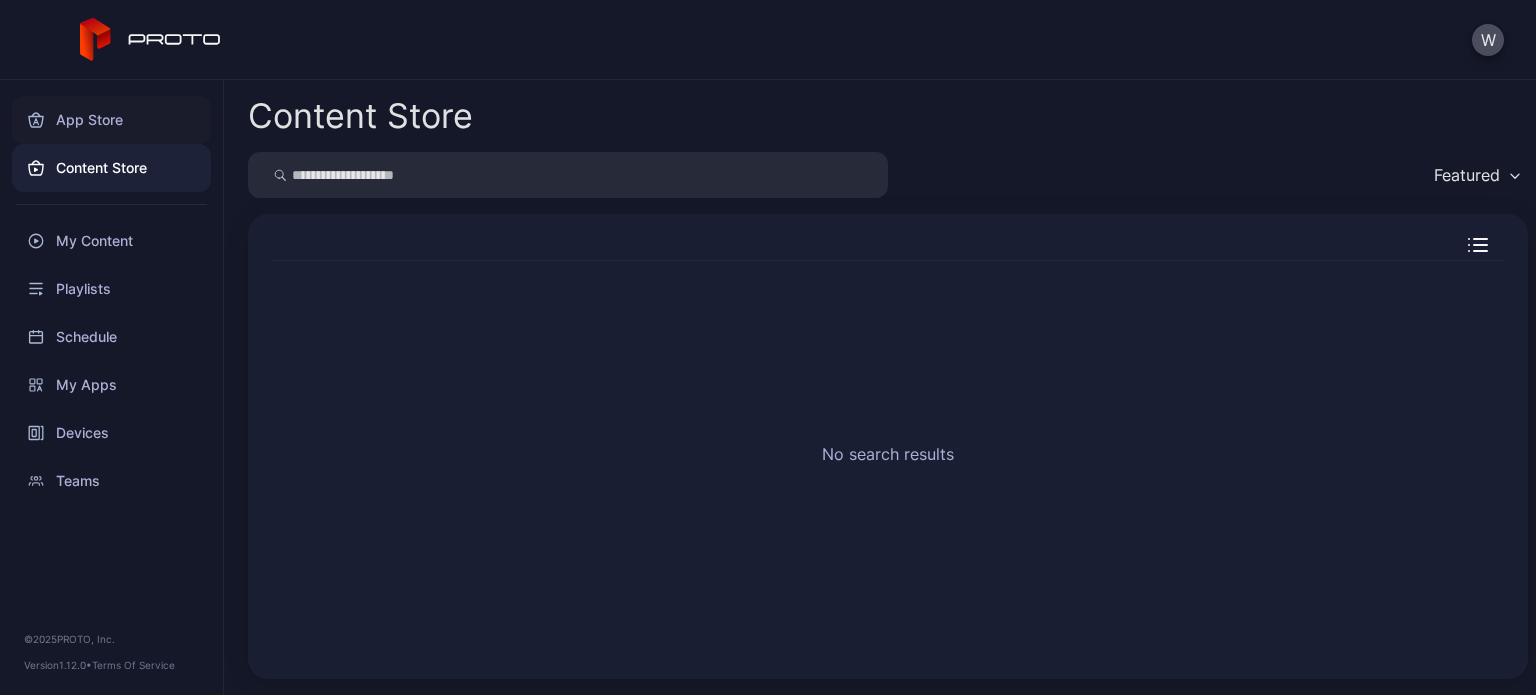 click on "App Store" at bounding box center [111, 120] 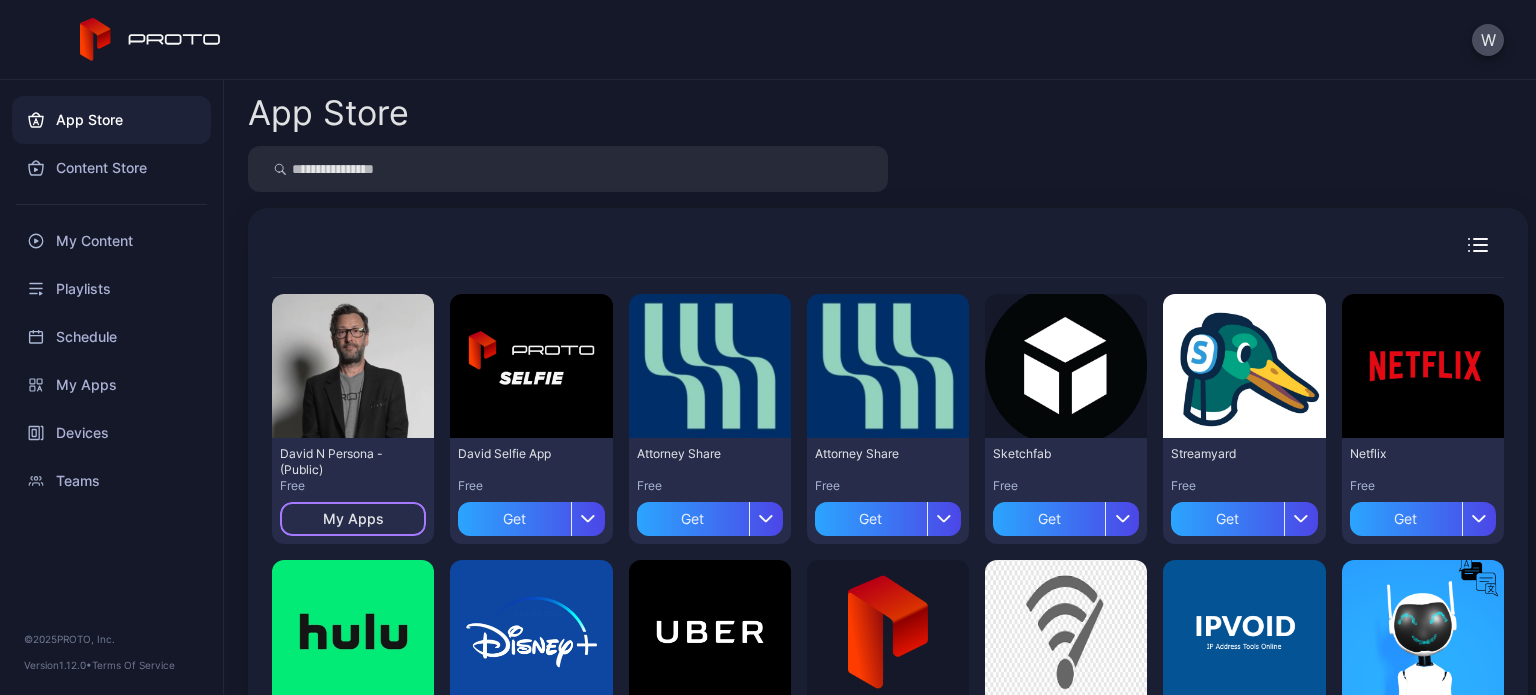 click on "My Apps" at bounding box center (353, 519) 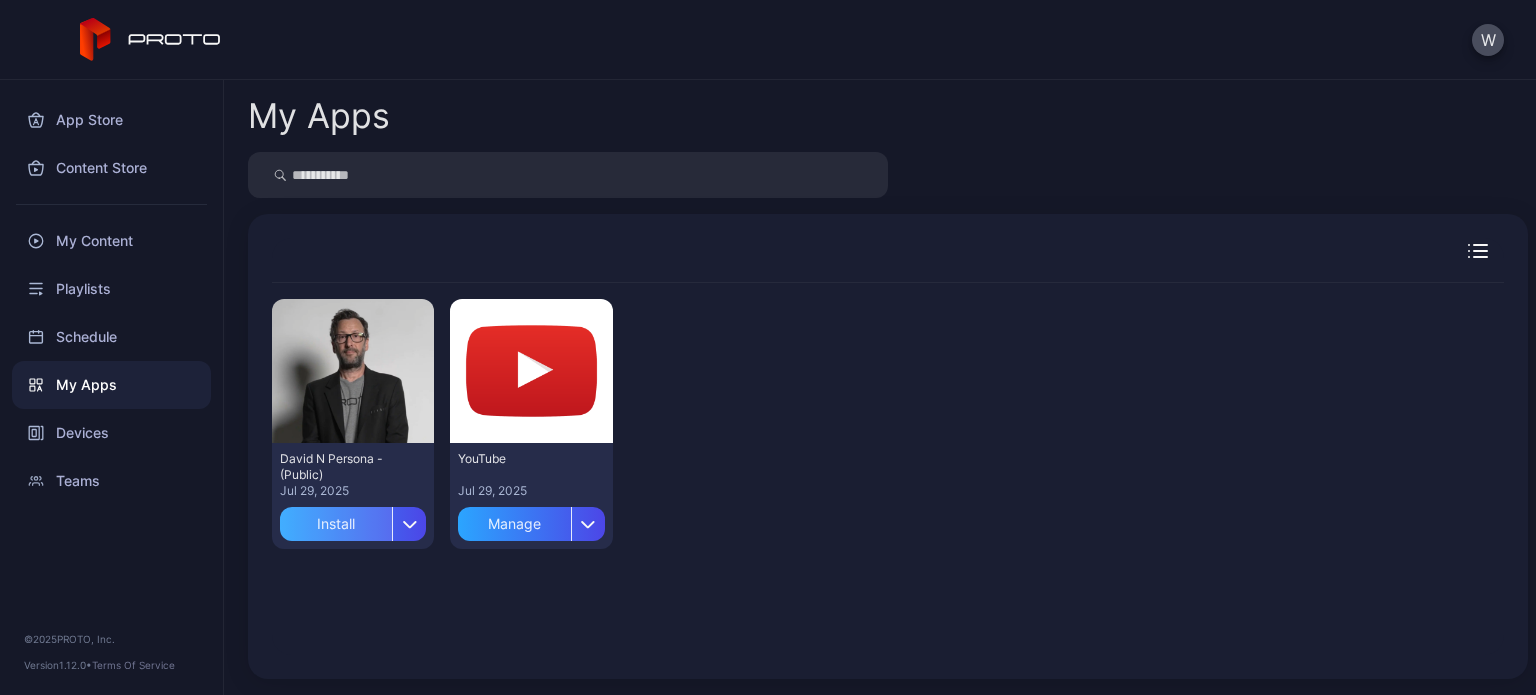 click on "Install" at bounding box center [336, 524] 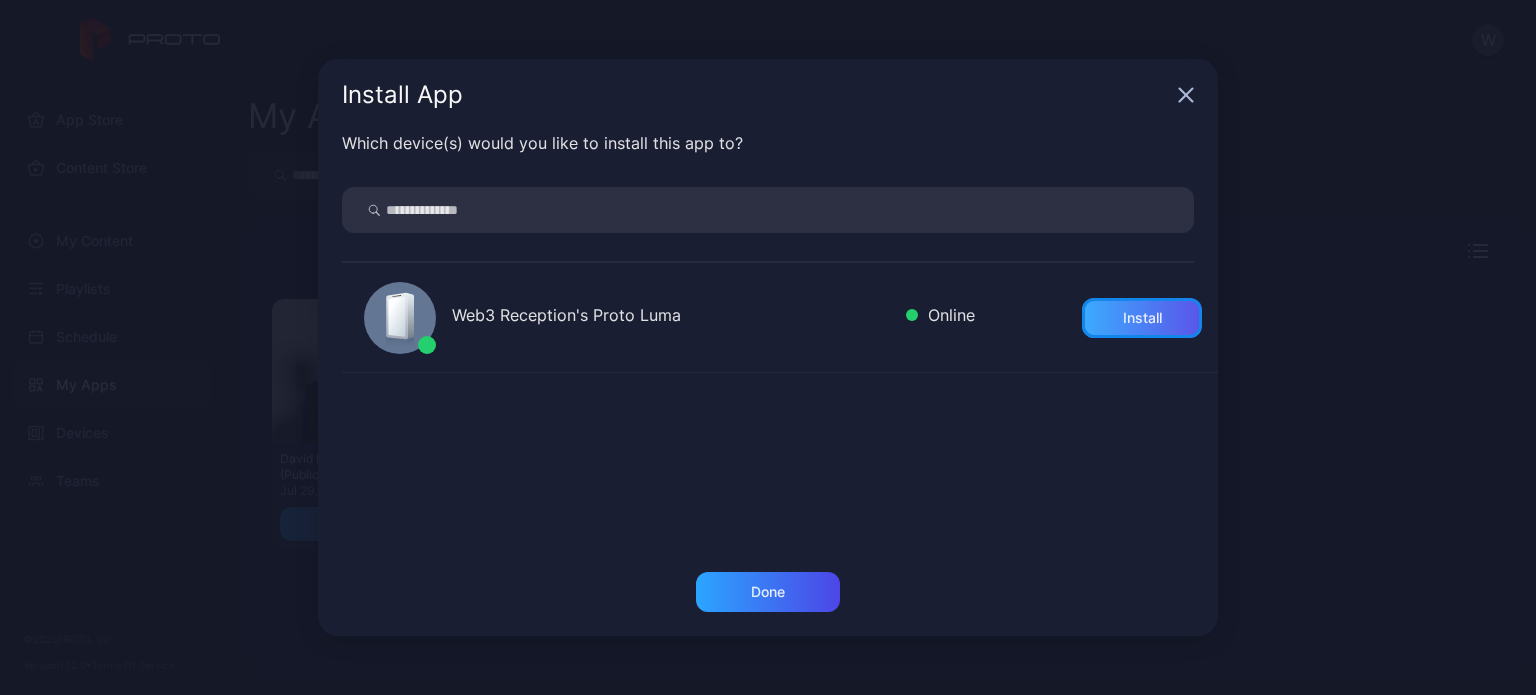 click on "Install" at bounding box center [1142, 318] 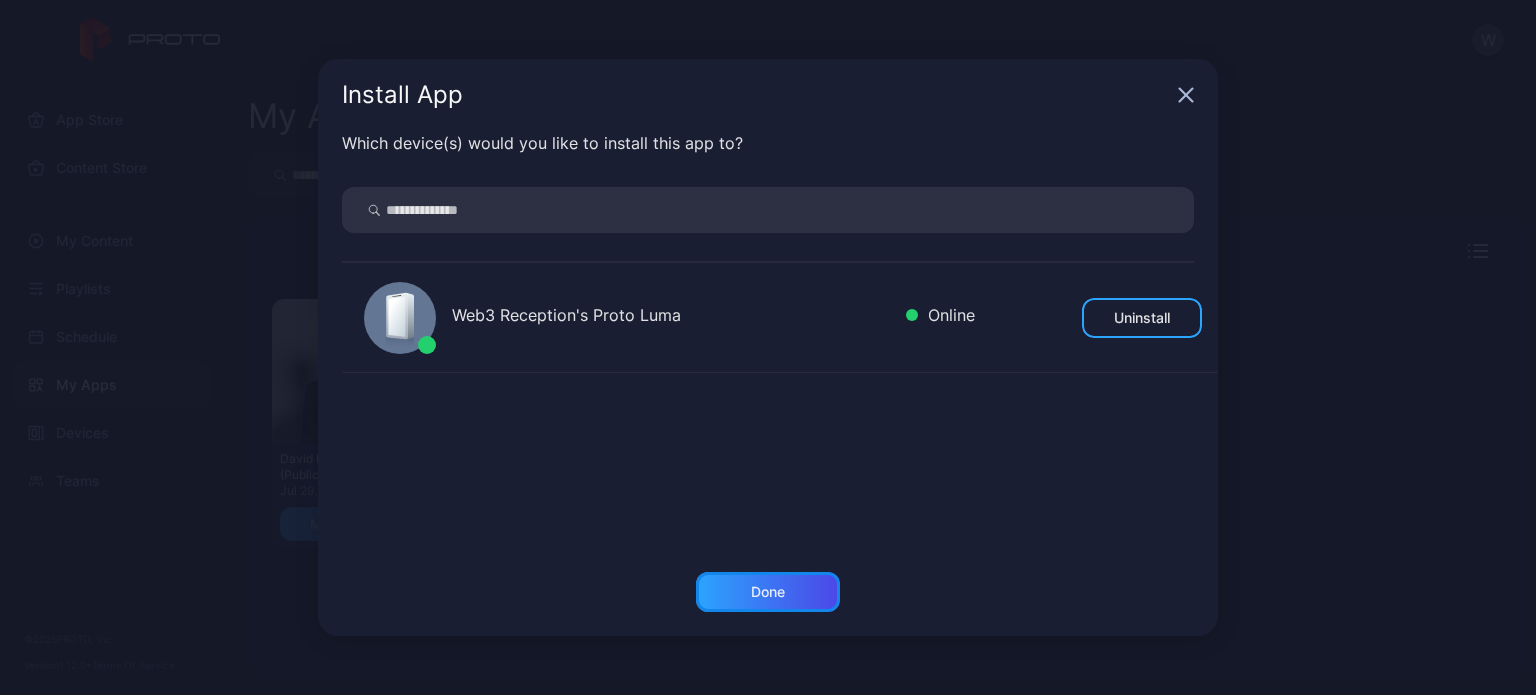 click on "Done" at bounding box center [768, 592] 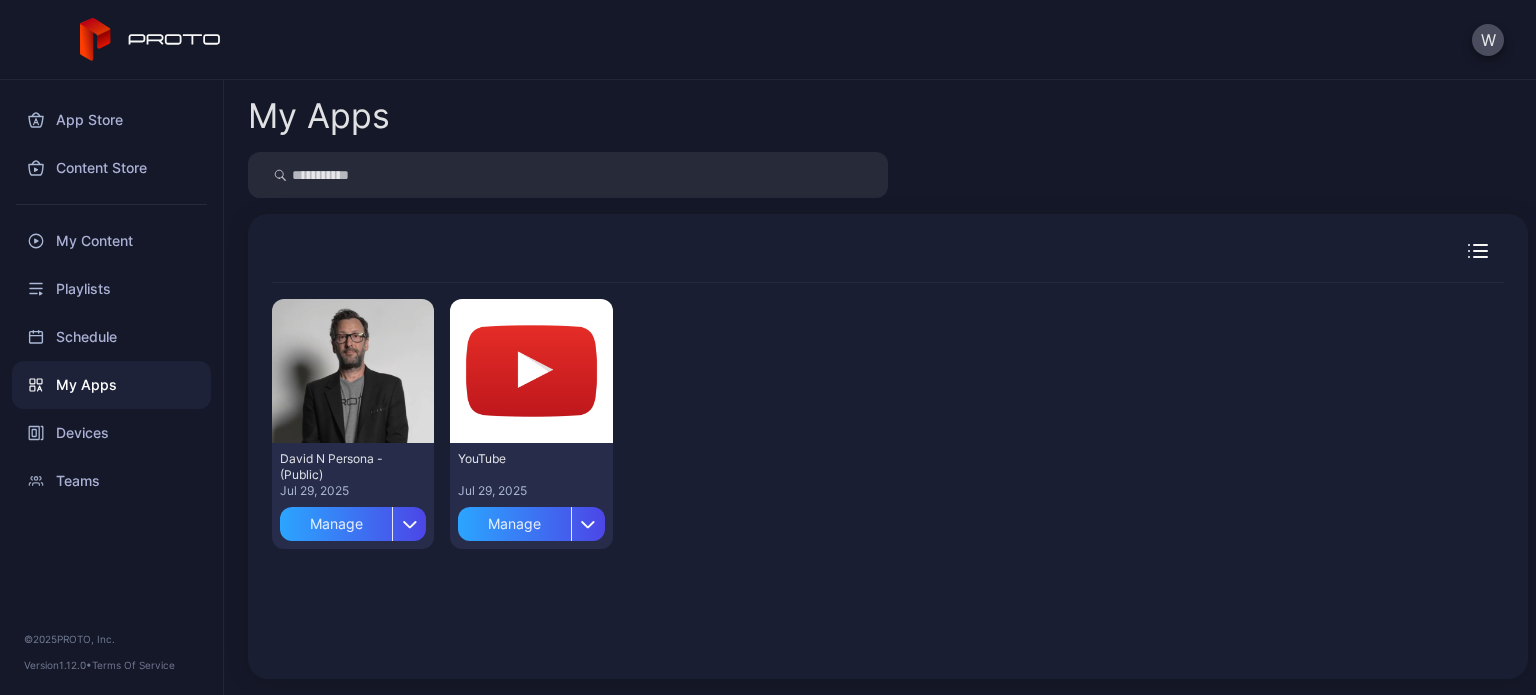 click at bounding box center (568, 175) 